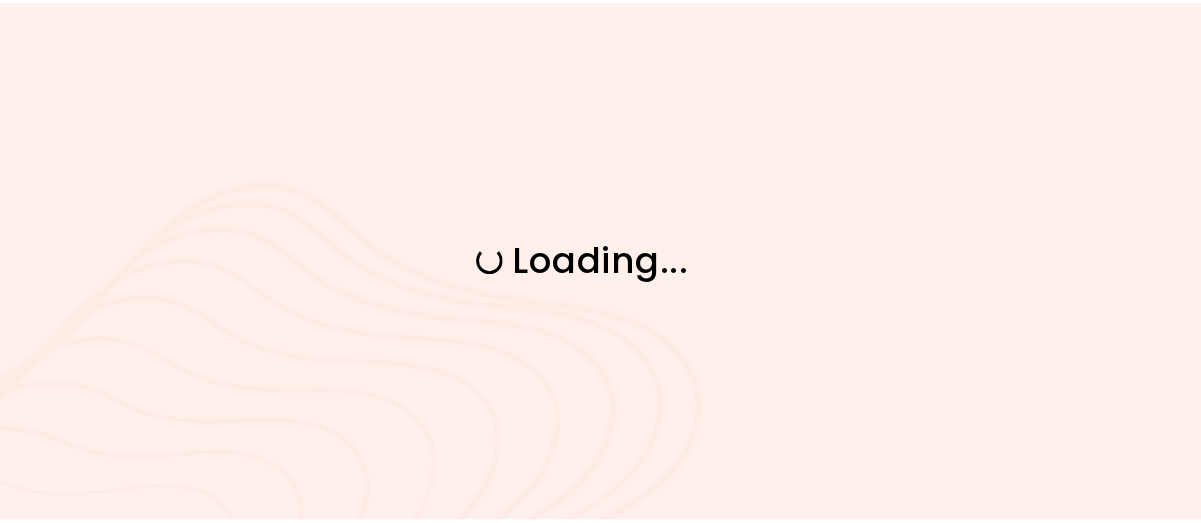 scroll, scrollTop: 0, scrollLeft: 0, axis: both 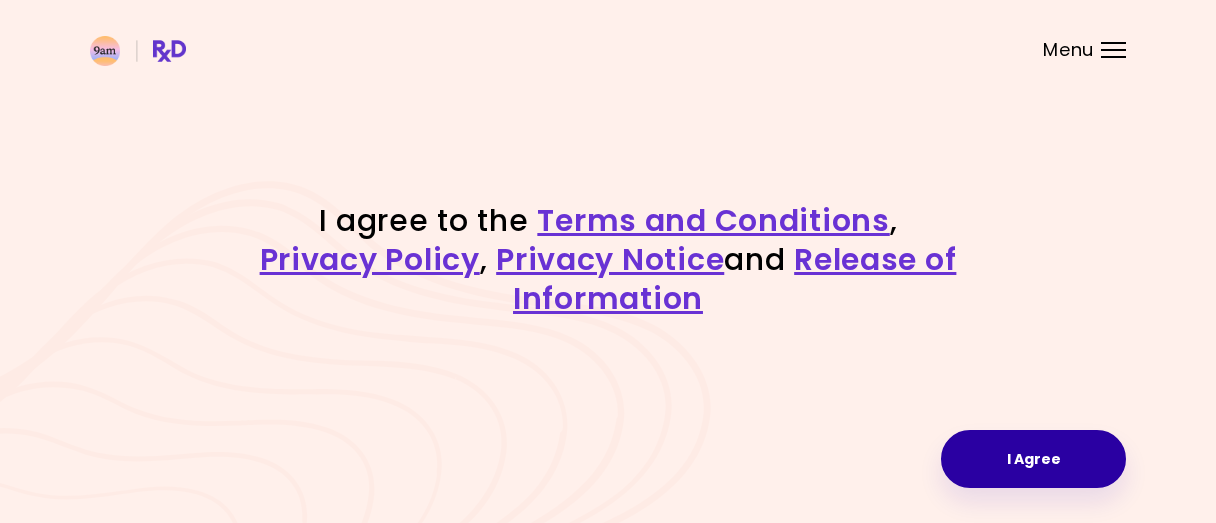 click on "I Agree" at bounding box center [1033, 459] 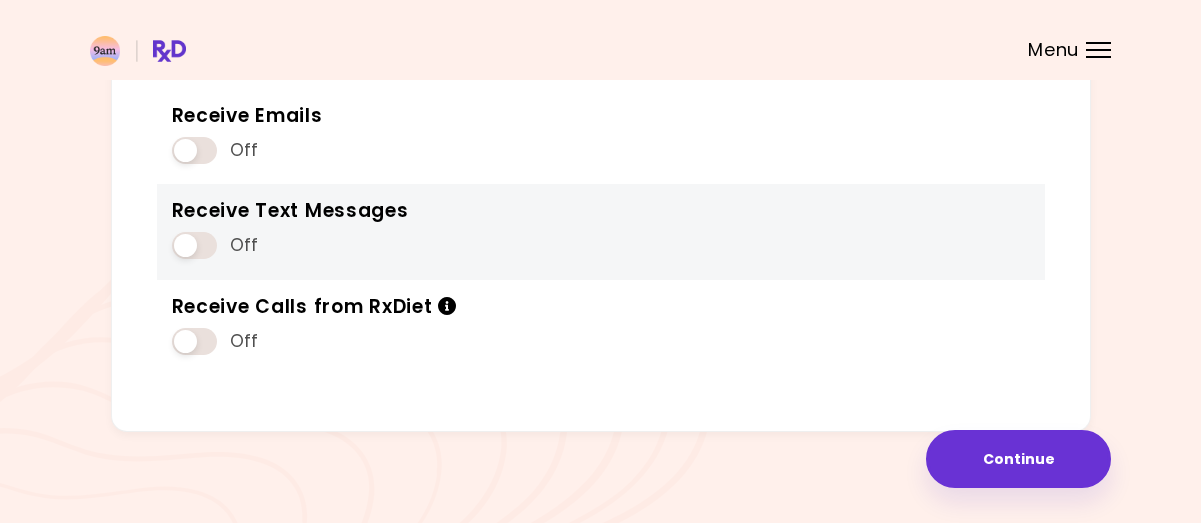 scroll, scrollTop: 300, scrollLeft: 0, axis: vertical 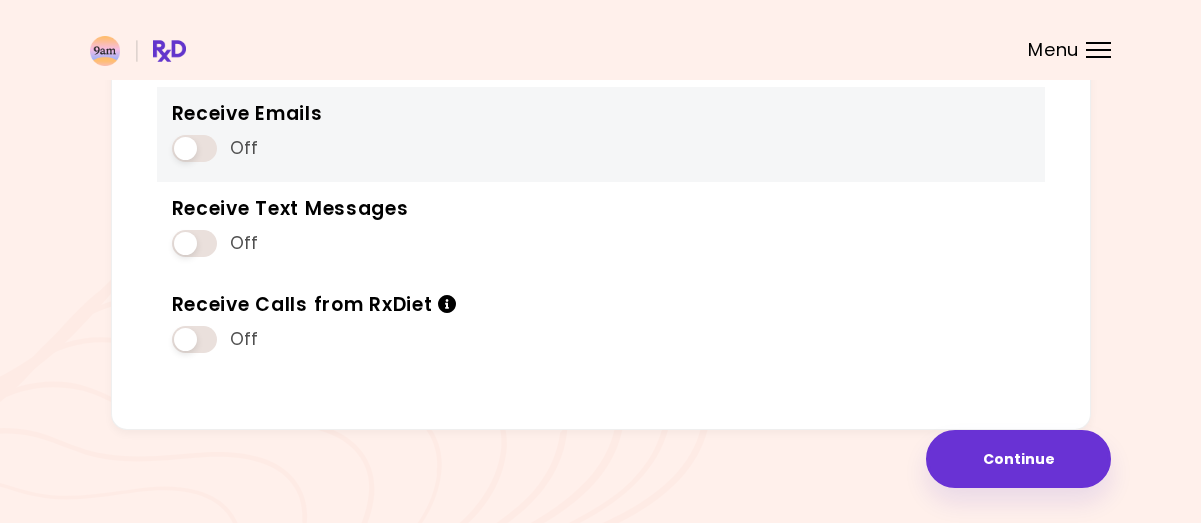 click at bounding box center [194, 148] 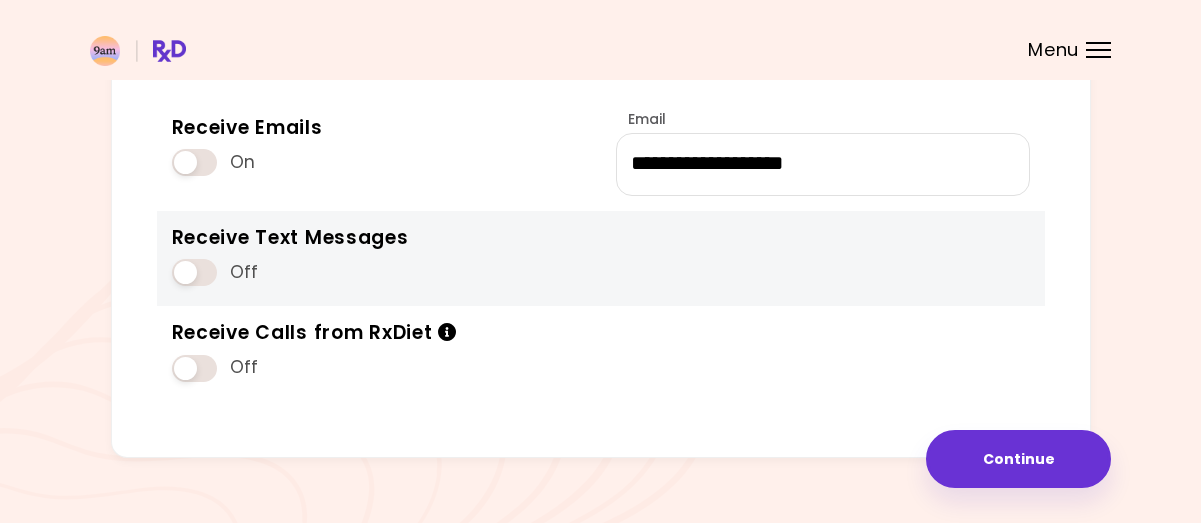 click at bounding box center (194, 272) 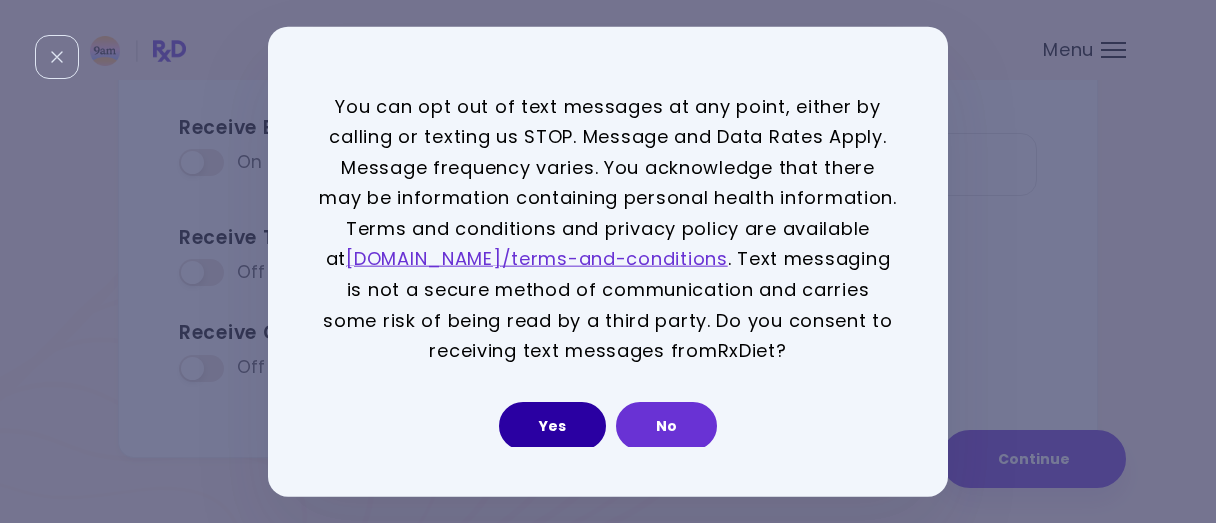 click on "Yes" at bounding box center [552, 426] 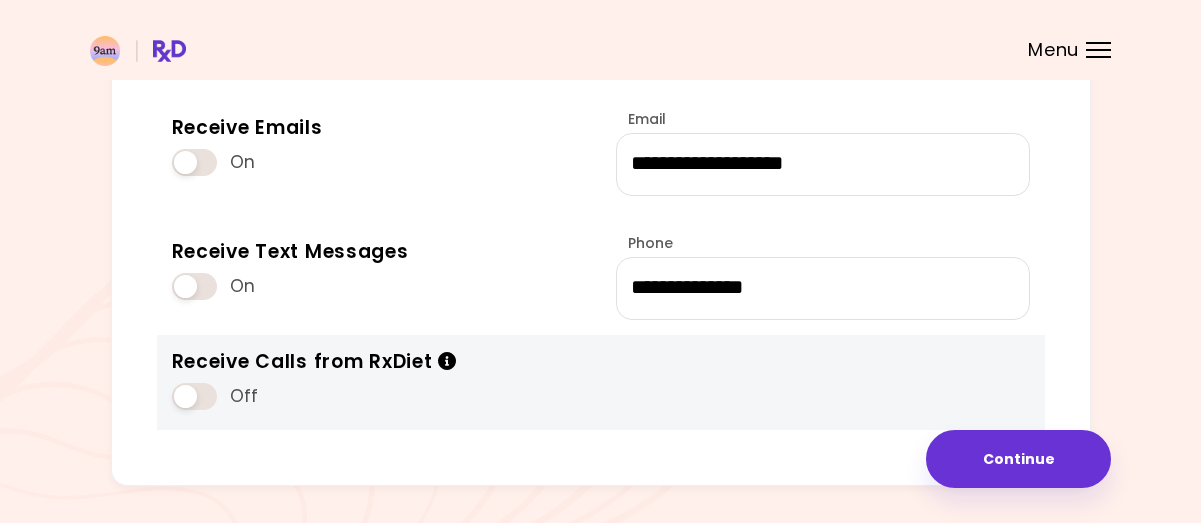 click at bounding box center [194, 396] 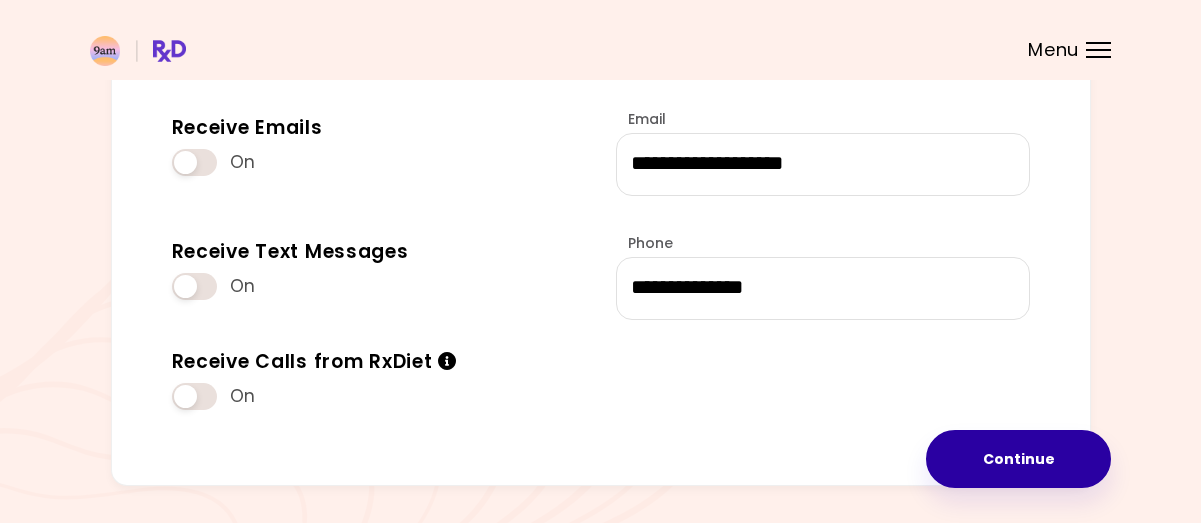 click on "Continue" at bounding box center (1018, 459) 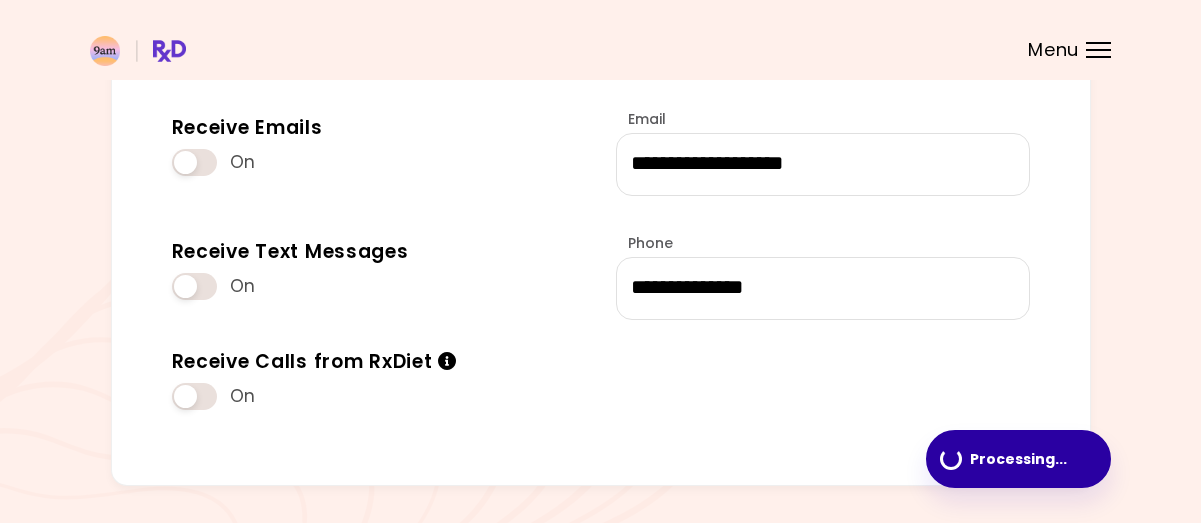 scroll, scrollTop: 0, scrollLeft: 0, axis: both 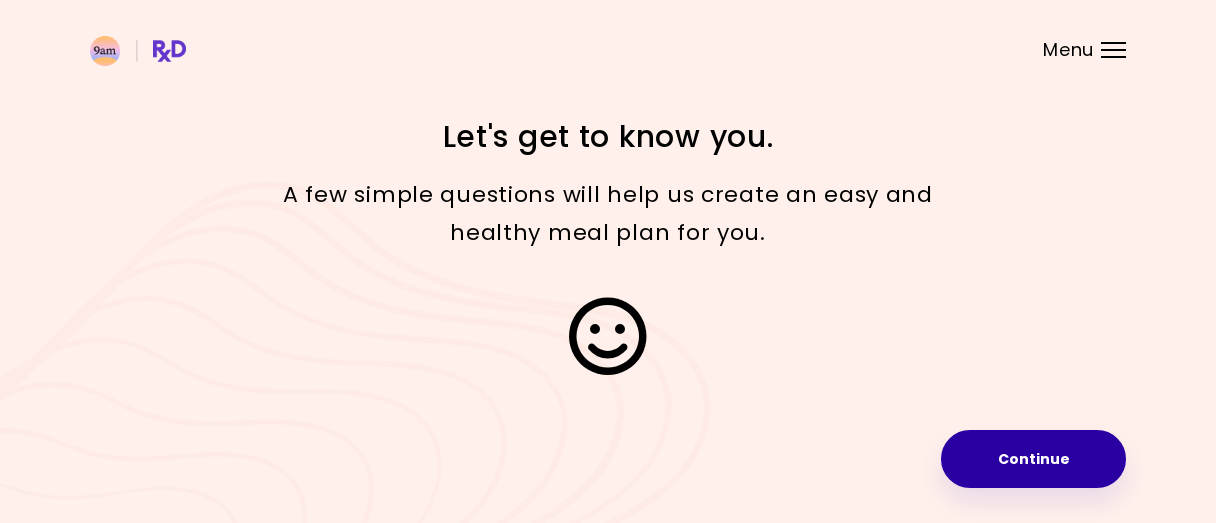 click on "Continue" at bounding box center (1033, 459) 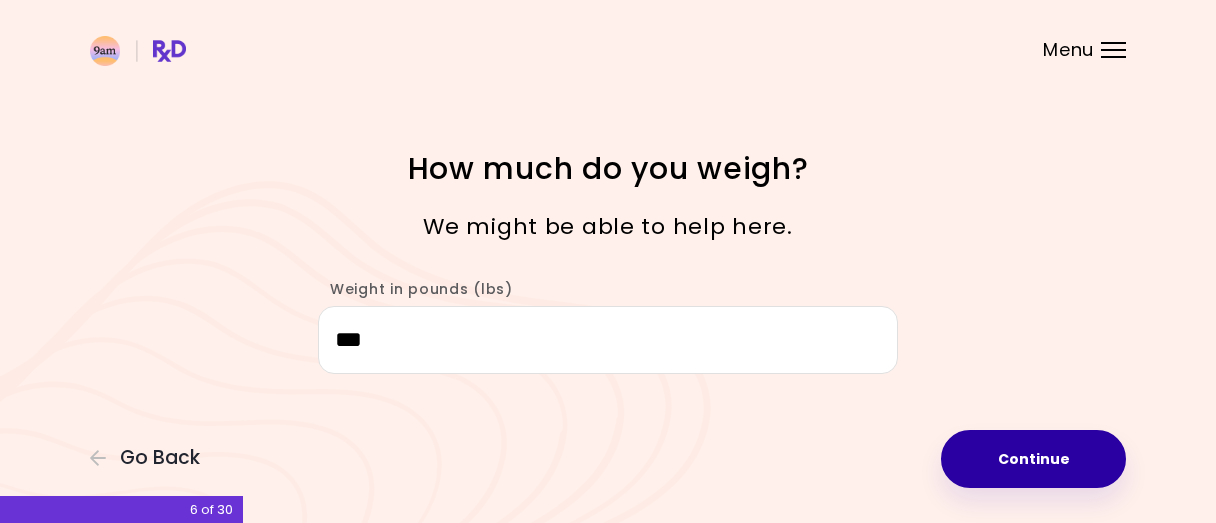 click on "Continue" at bounding box center [1033, 459] 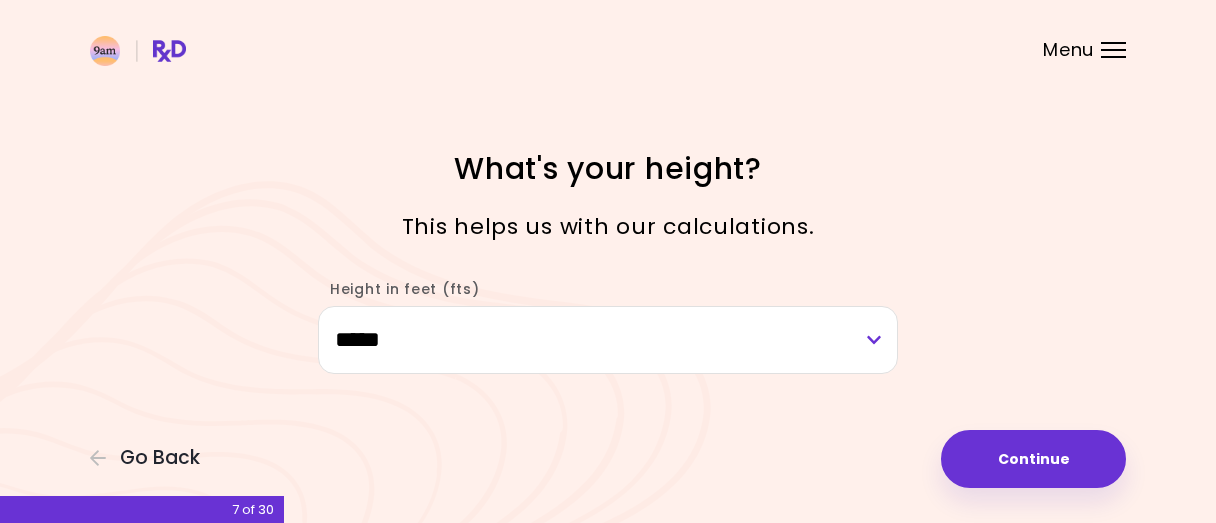 click on "Continue" at bounding box center (1033, 459) 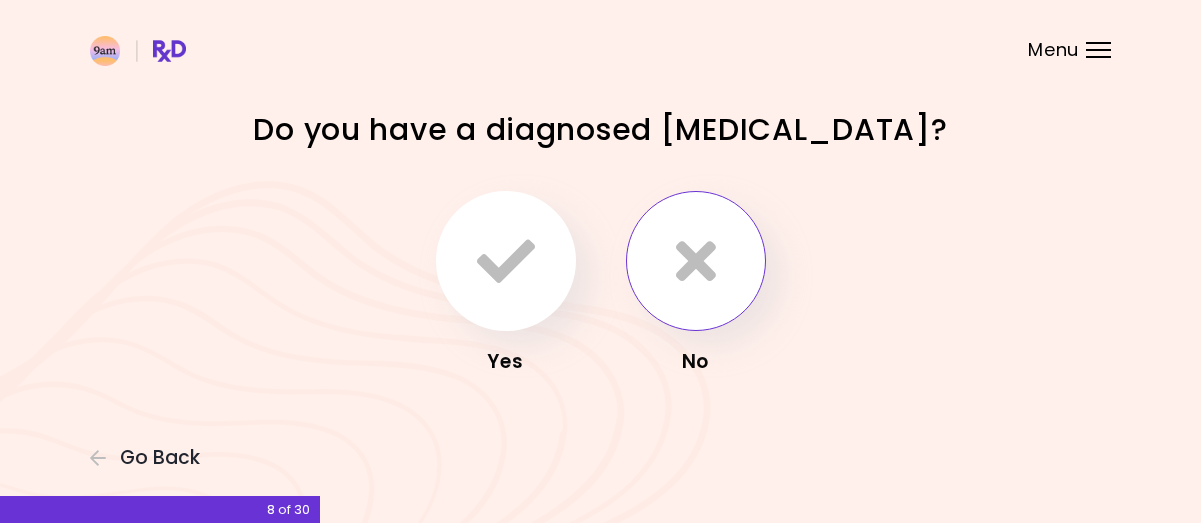 click at bounding box center [696, 261] 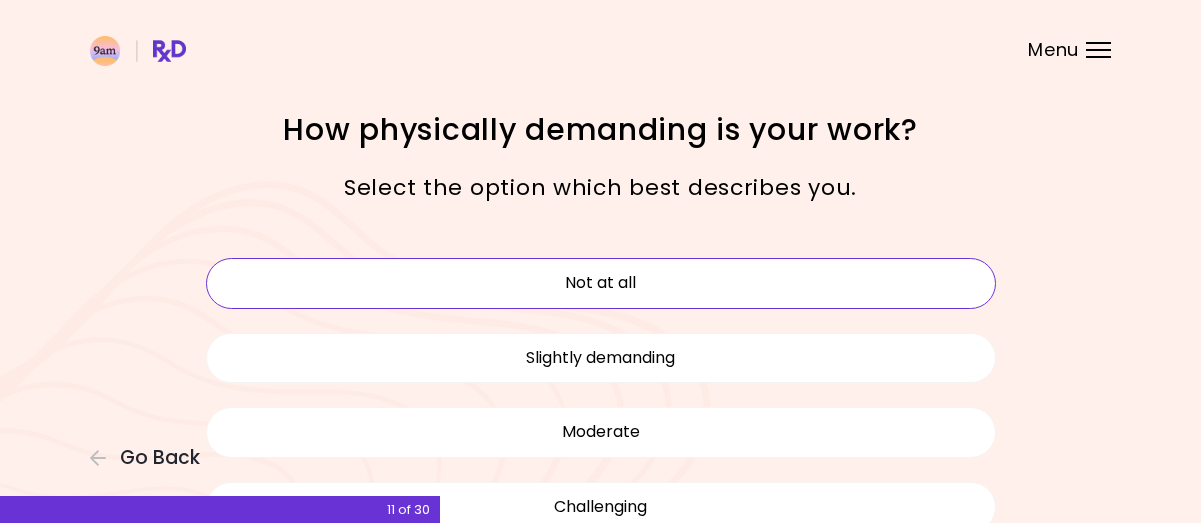 click on "Not at all" at bounding box center (601, 283) 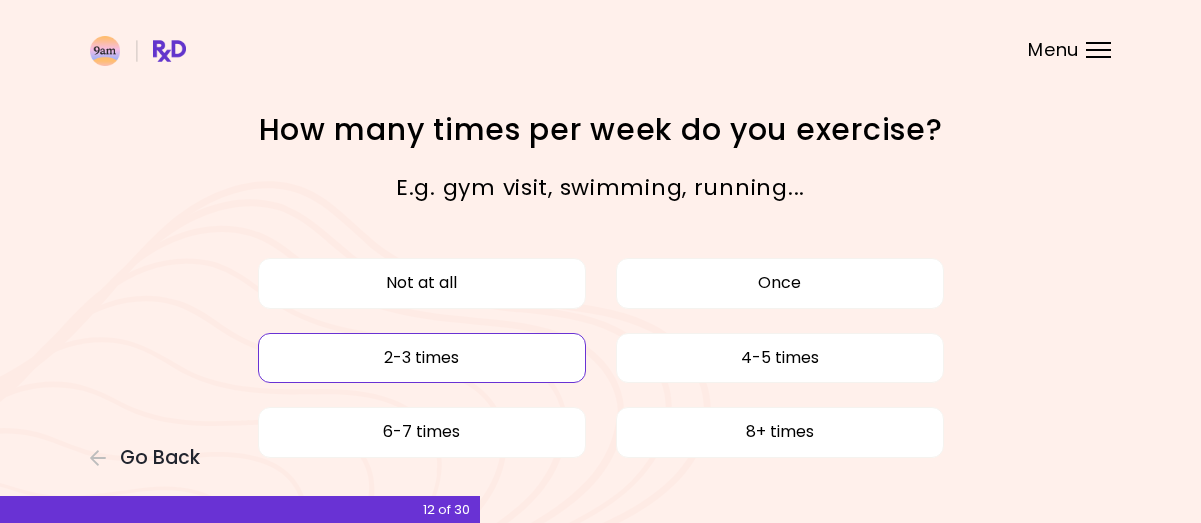 click on "2-3 times" at bounding box center (422, 358) 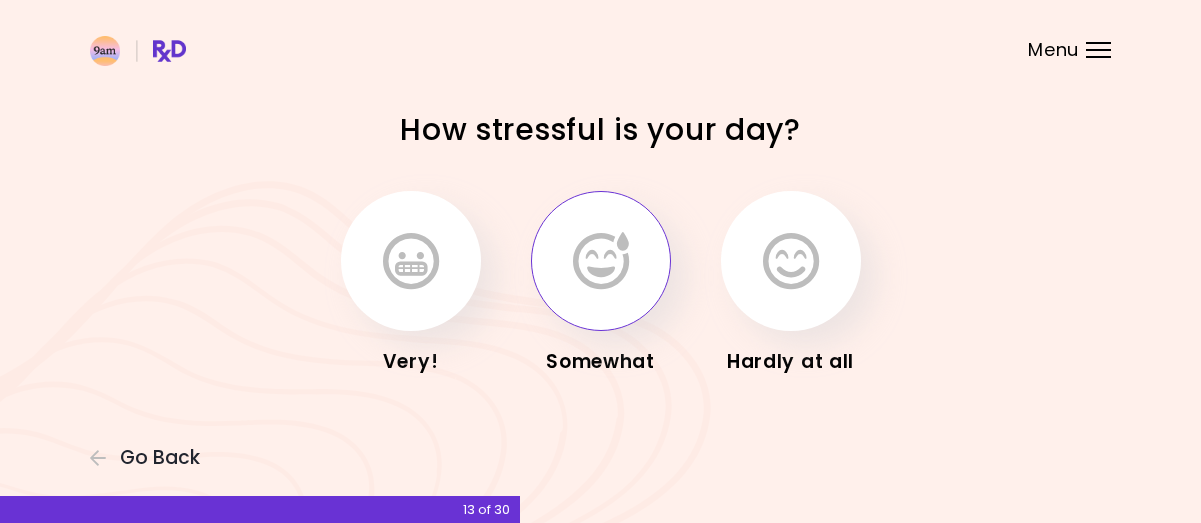 click at bounding box center [601, 261] 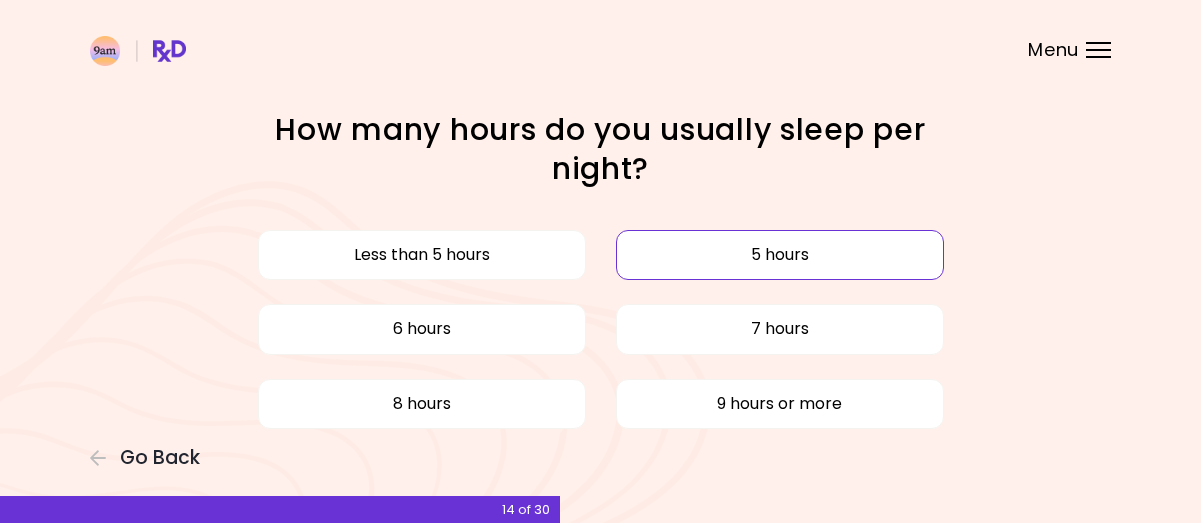 click on "5 hours" at bounding box center [780, 255] 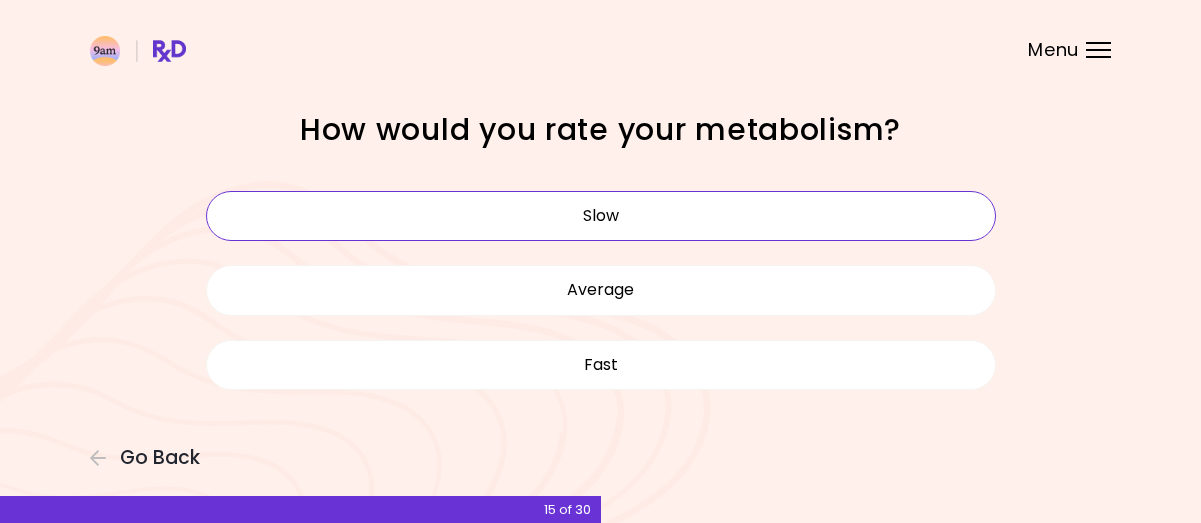 click on "Slow" at bounding box center (601, 216) 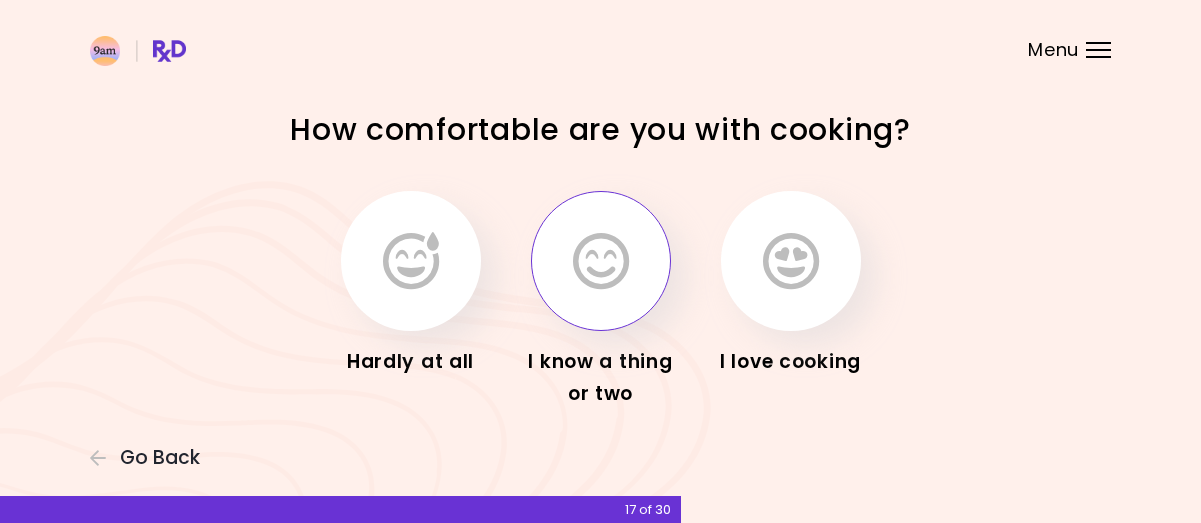 click at bounding box center [601, 261] 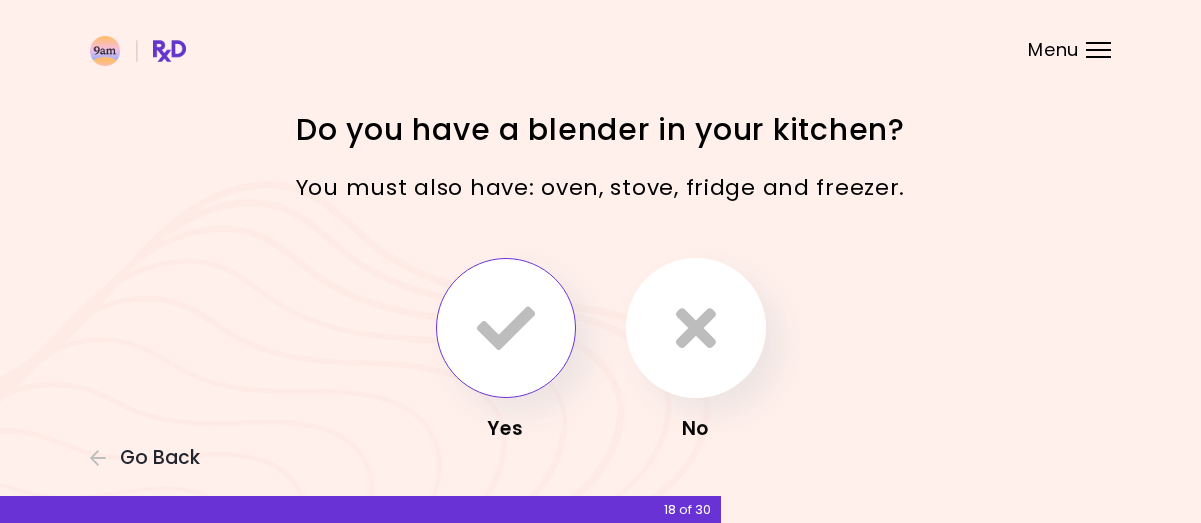 click at bounding box center (506, 328) 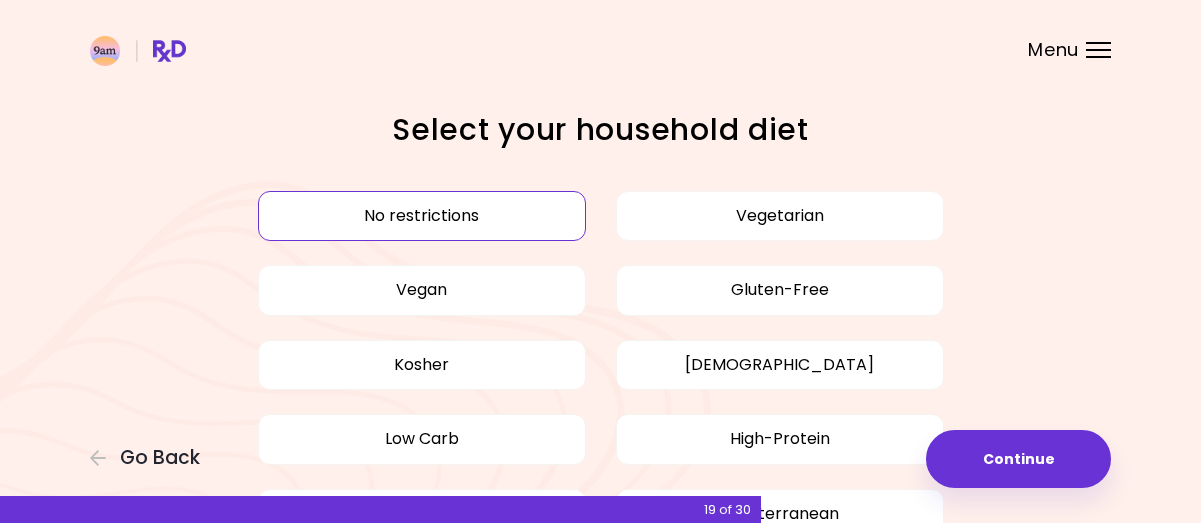 click on "No restrictions" at bounding box center (422, 216) 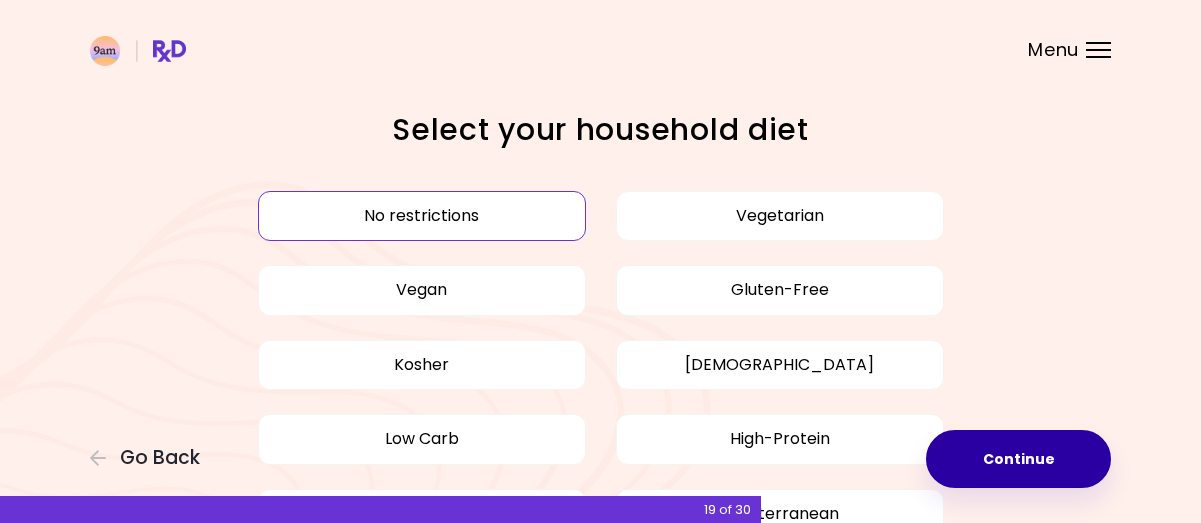 click on "Continue" at bounding box center (1018, 459) 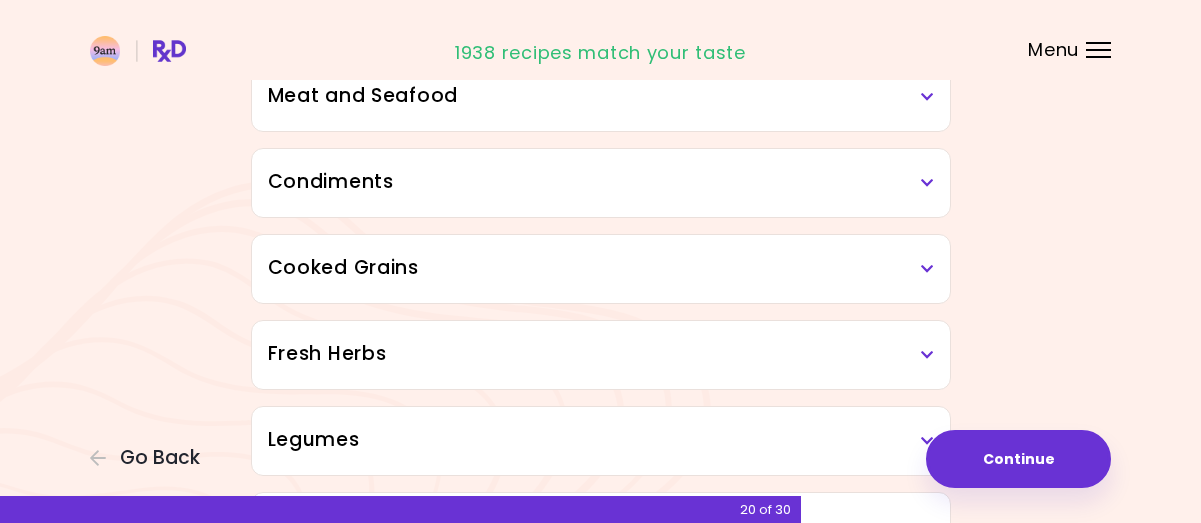 scroll, scrollTop: 600, scrollLeft: 0, axis: vertical 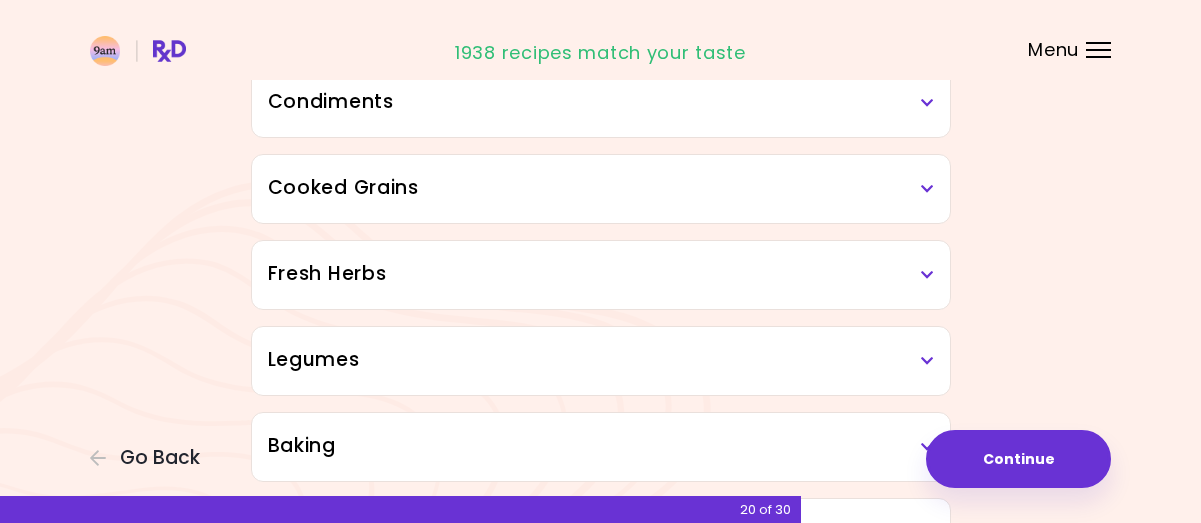click on "Cooked Grains" at bounding box center (601, 188) 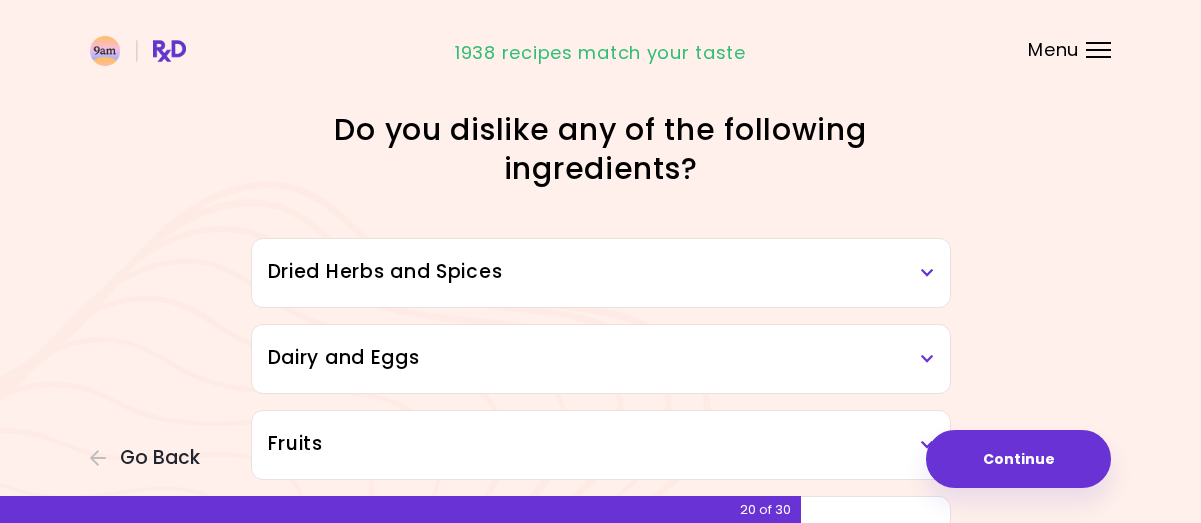 scroll, scrollTop: 600, scrollLeft: 0, axis: vertical 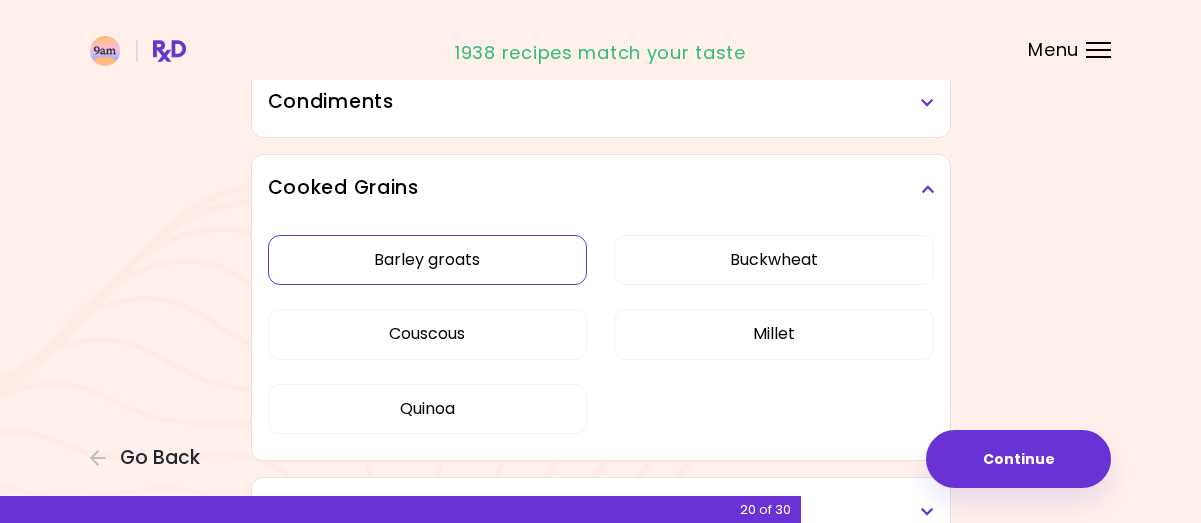 click on "Barley groats" at bounding box center (428, 260) 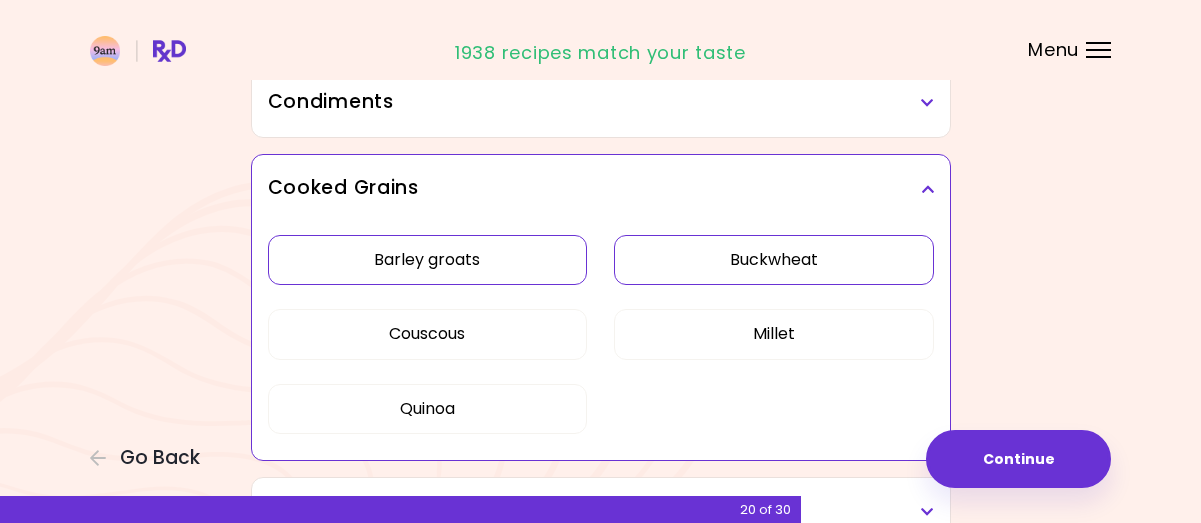 click on "Buckwheat" at bounding box center [774, 260] 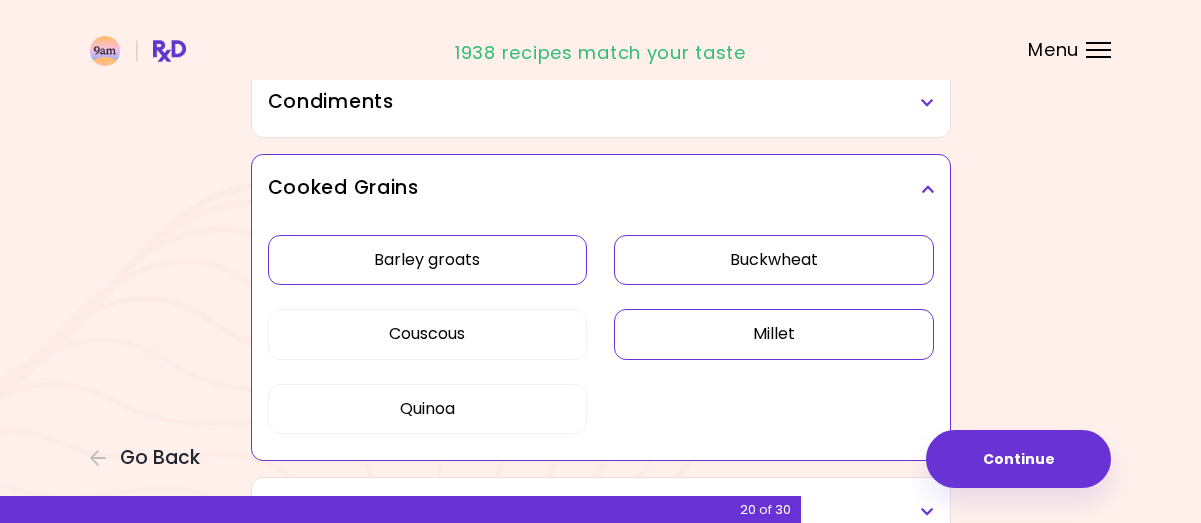 click on "Millet" at bounding box center (774, 334) 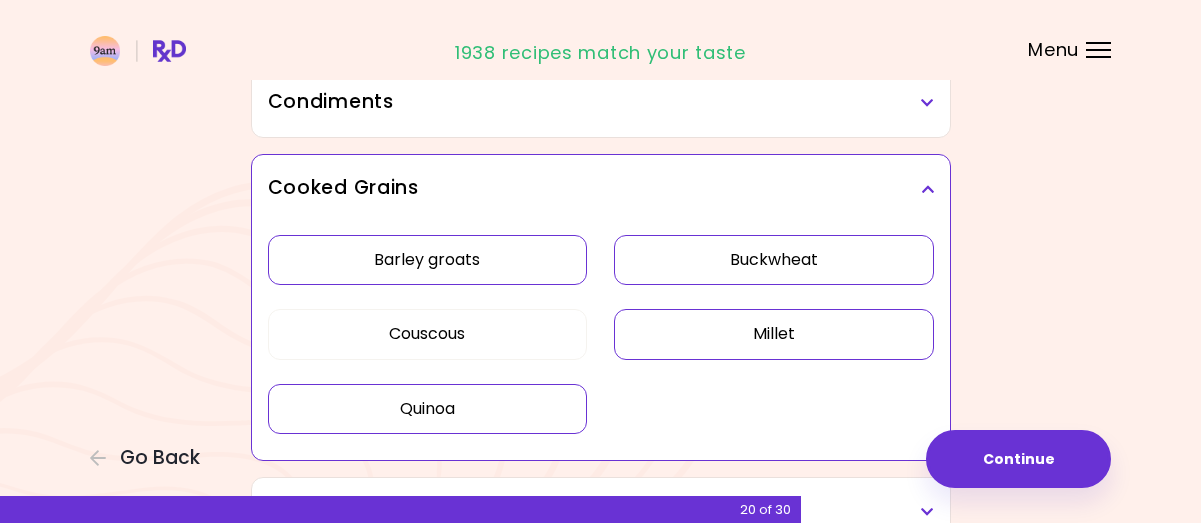 click on "Quinoa" at bounding box center [428, 409] 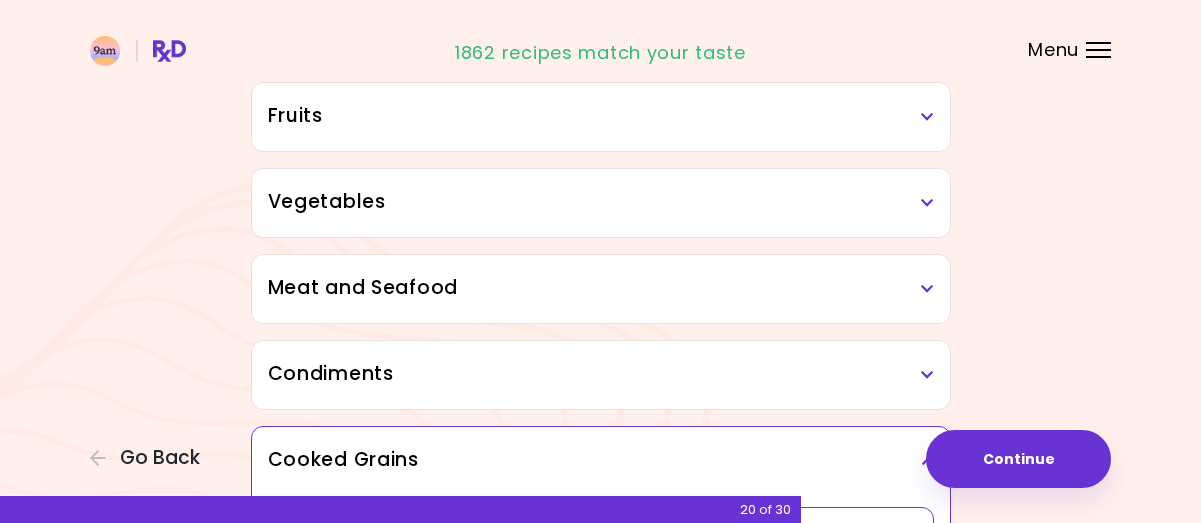 scroll, scrollTop: 0, scrollLeft: 0, axis: both 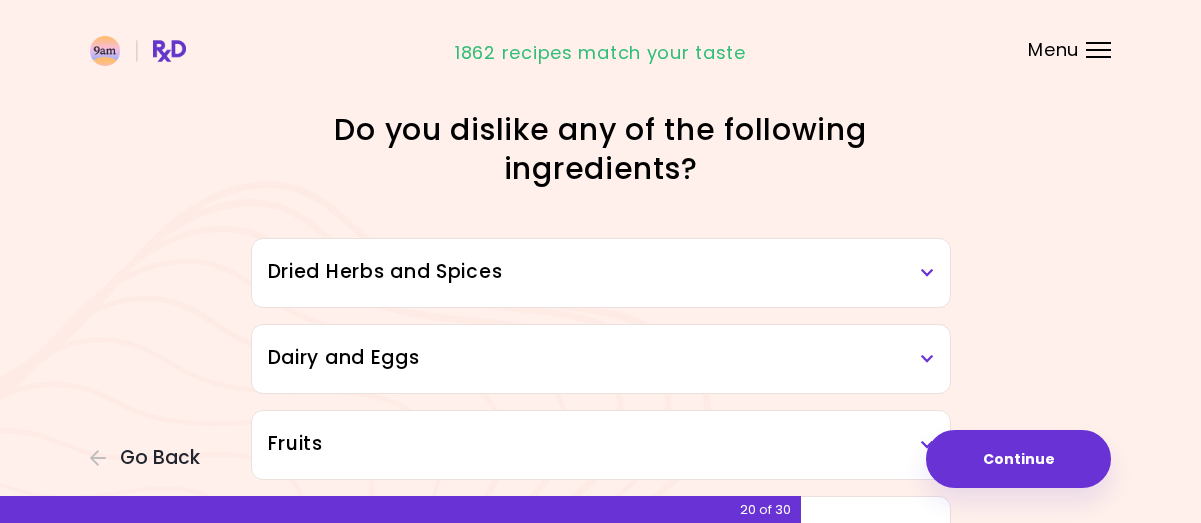 click on "Dried Herbs and Spices" at bounding box center (601, 272) 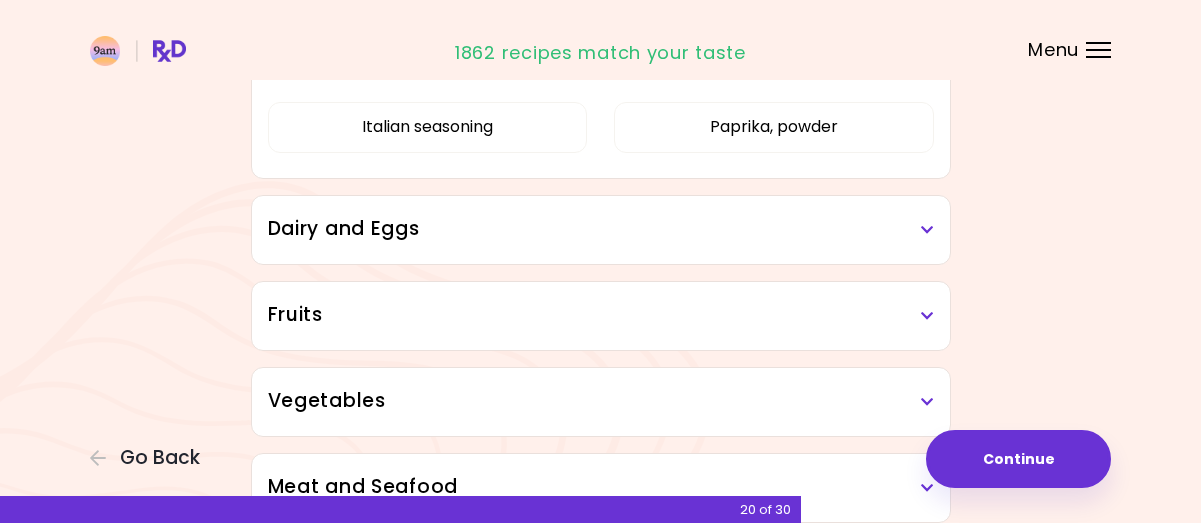scroll, scrollTop: 500, scrollLeft: 0, axis: vertical 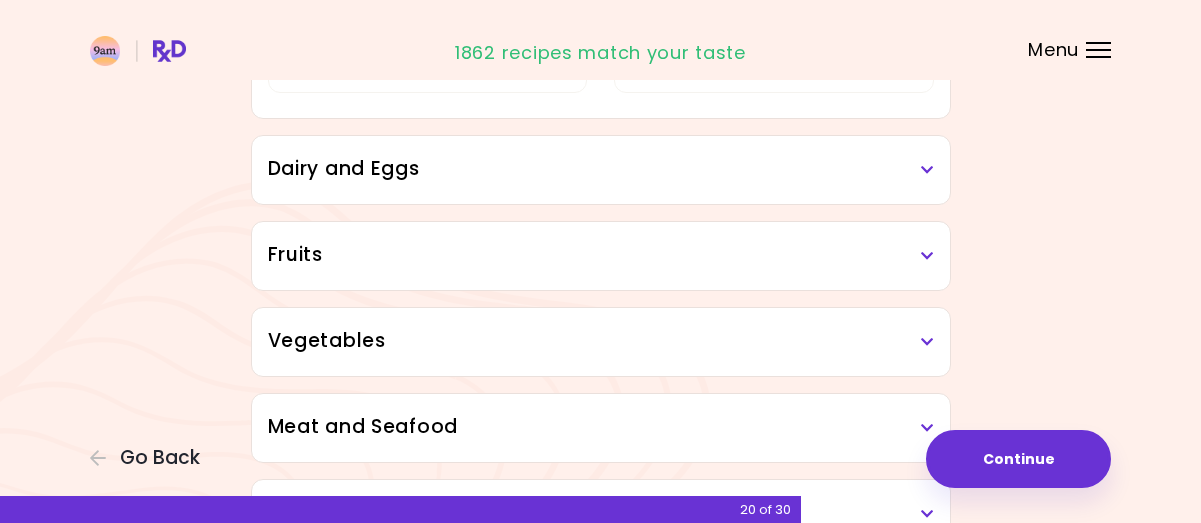 click on "Dairy and Eggs" at bounding box center [601, 169] 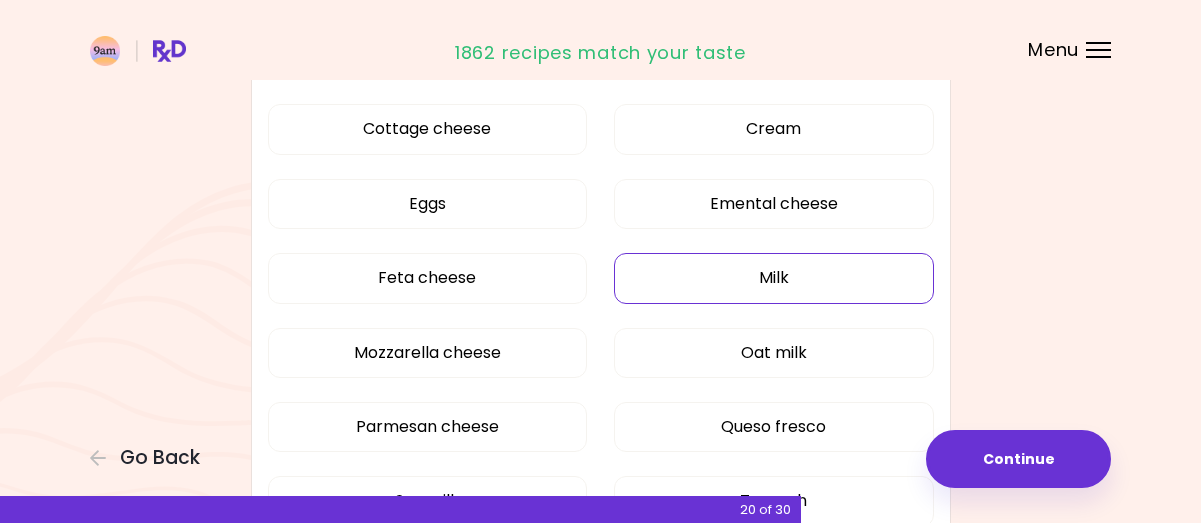 scroll, scrollTop: 800, scrollLeft: 0, axis: vertical 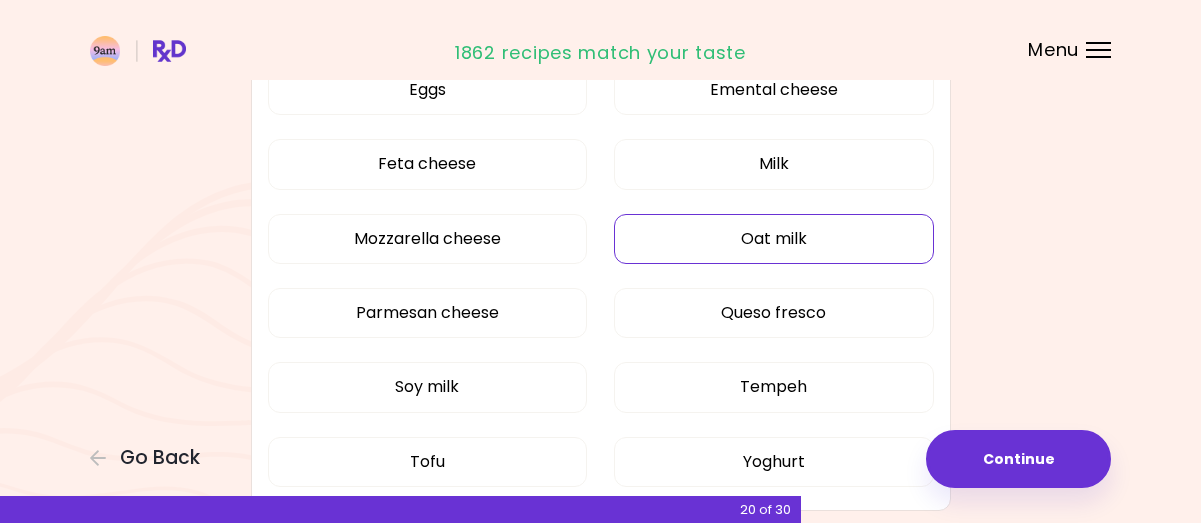 click on "Oat milk" at bounding box center (774, 239) 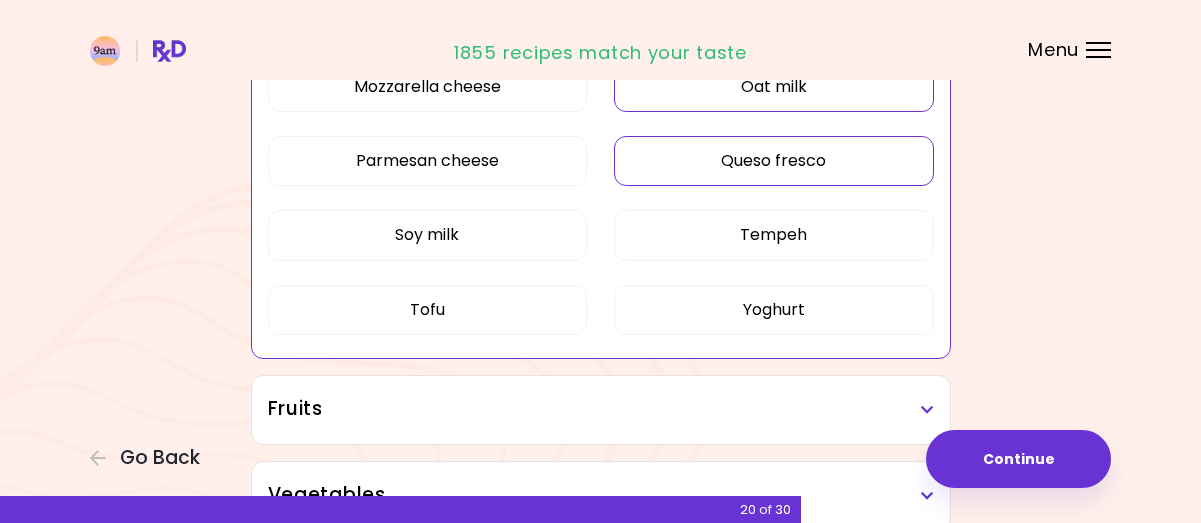 scroll, scrollTop: 1000, scrollLeft: 0, axis: vertical 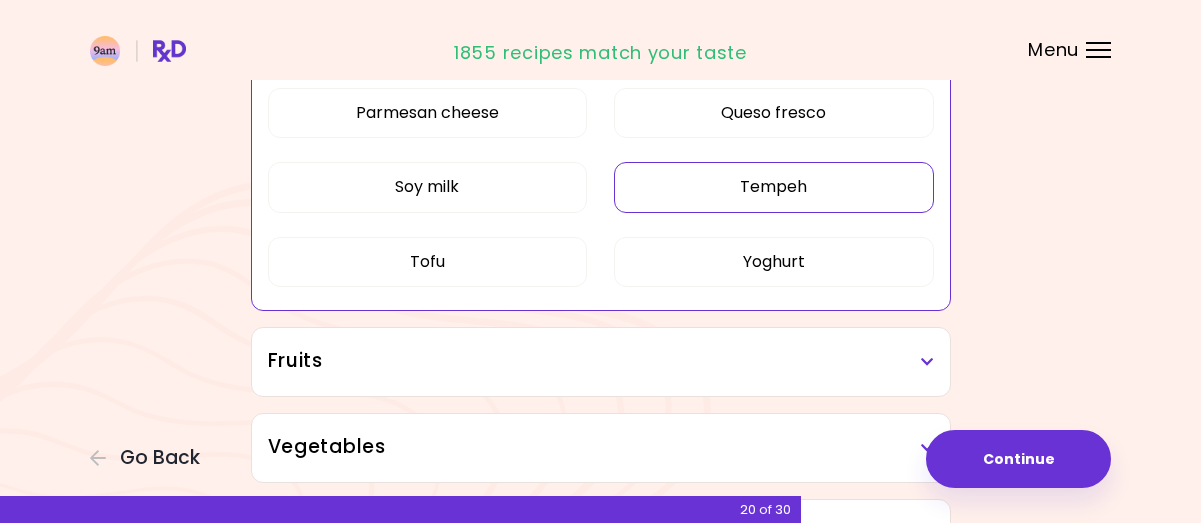 click on "Tempeh" at bounding box center (774, 187) 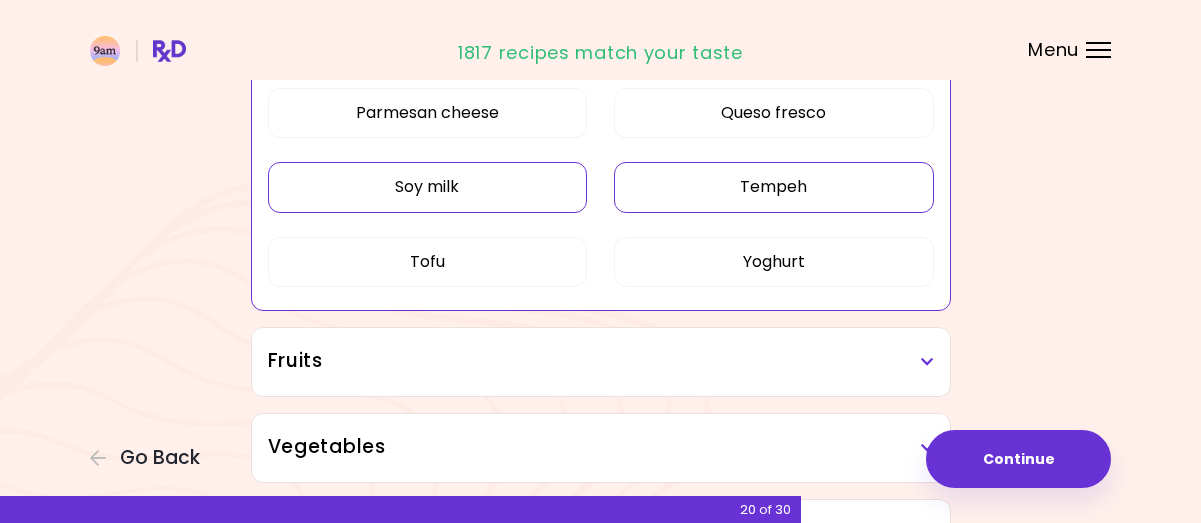 click on "Soy milk" at bounding box center (428, 187) 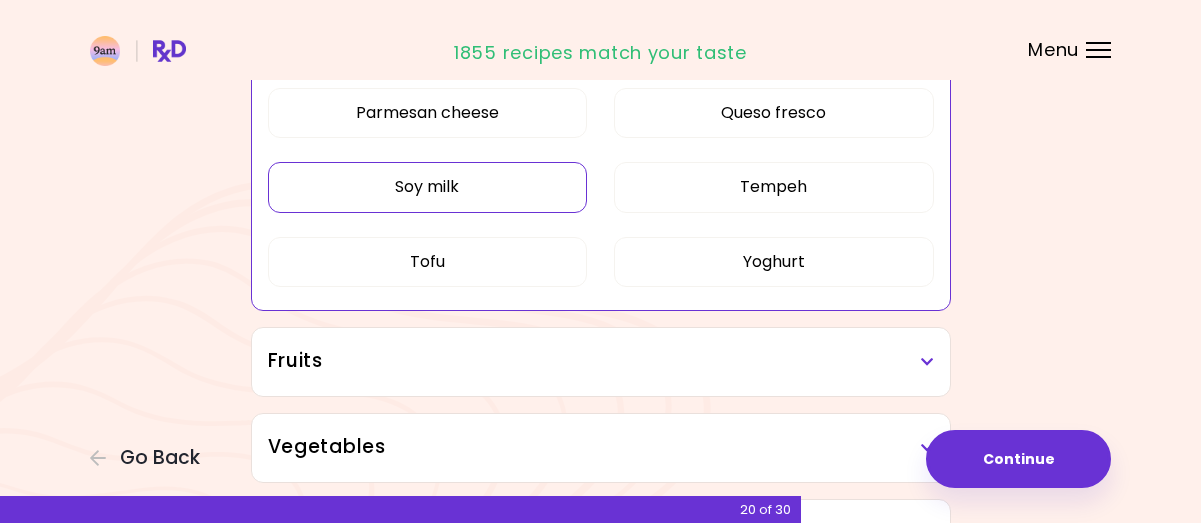 click on "Fruits" at bounding box center [601, 361] 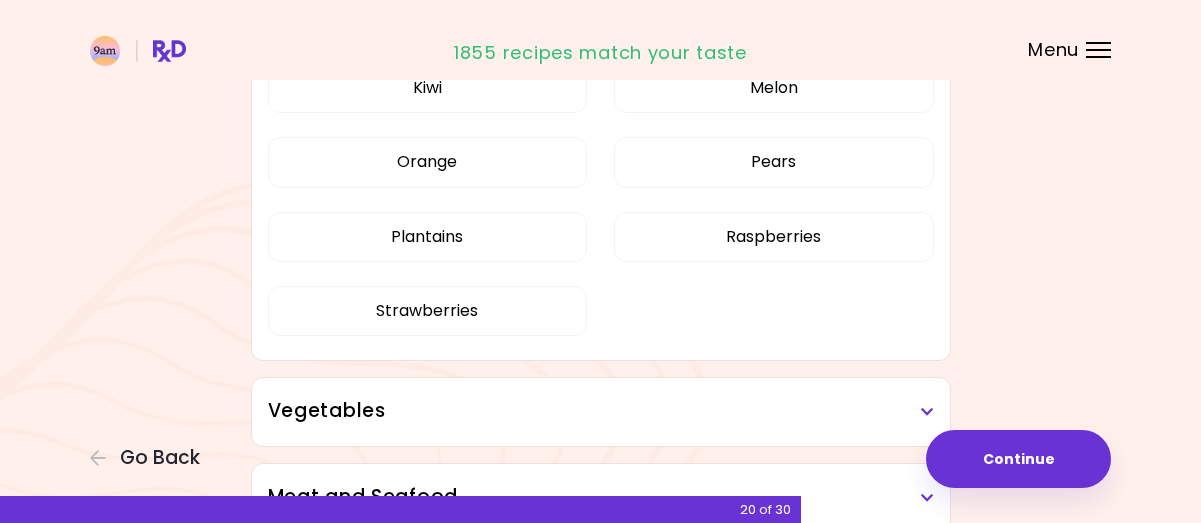 scroll, scrollTop: 1500, scrollLeft: 0, axis: vertical 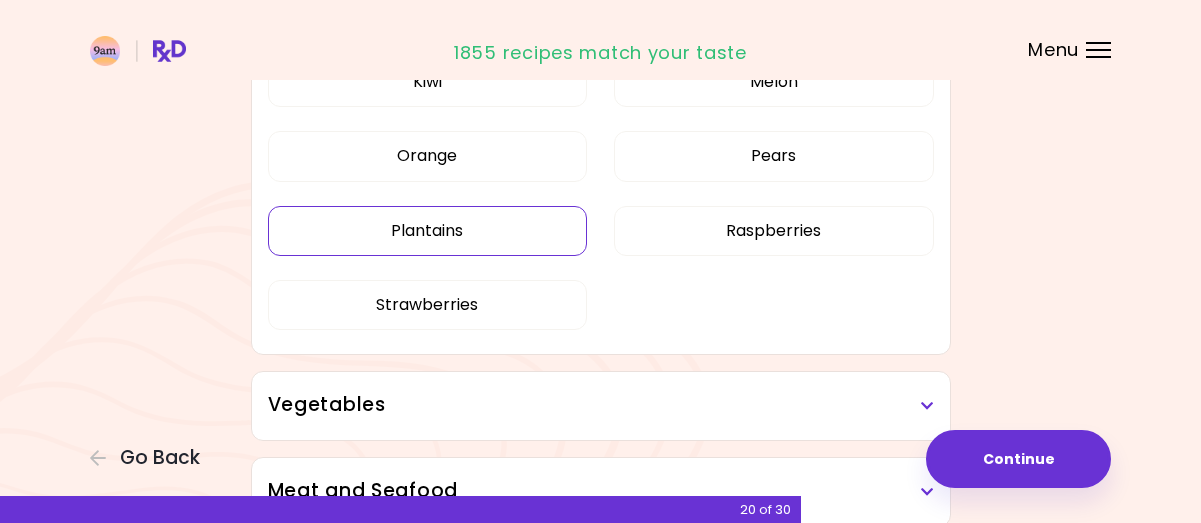 click on "Plantains" at bounding box center [428, 231] 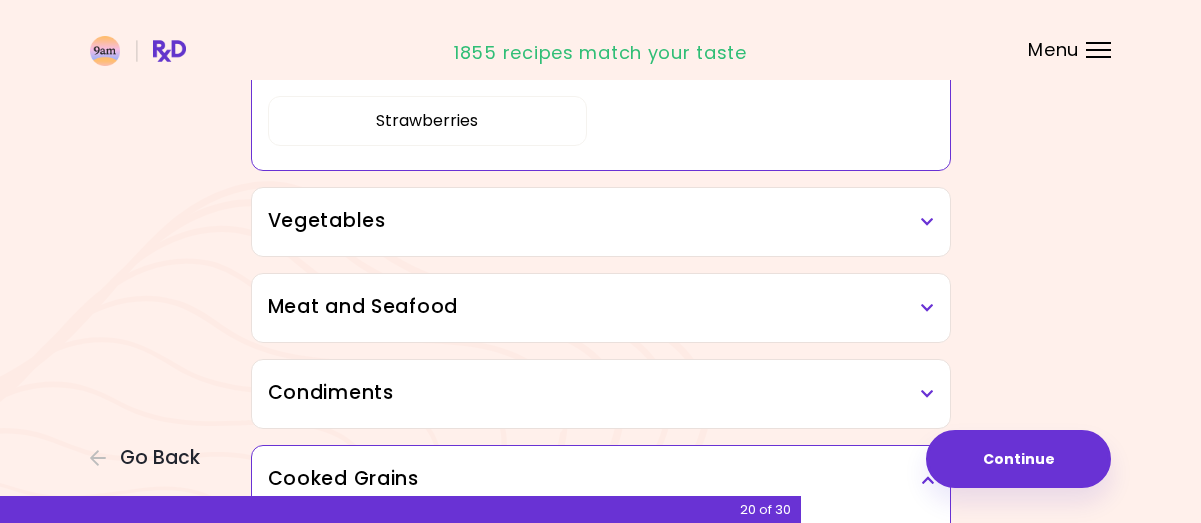 scroll, scrollTop: 1700, scrollLeft: 0, axis: vertical 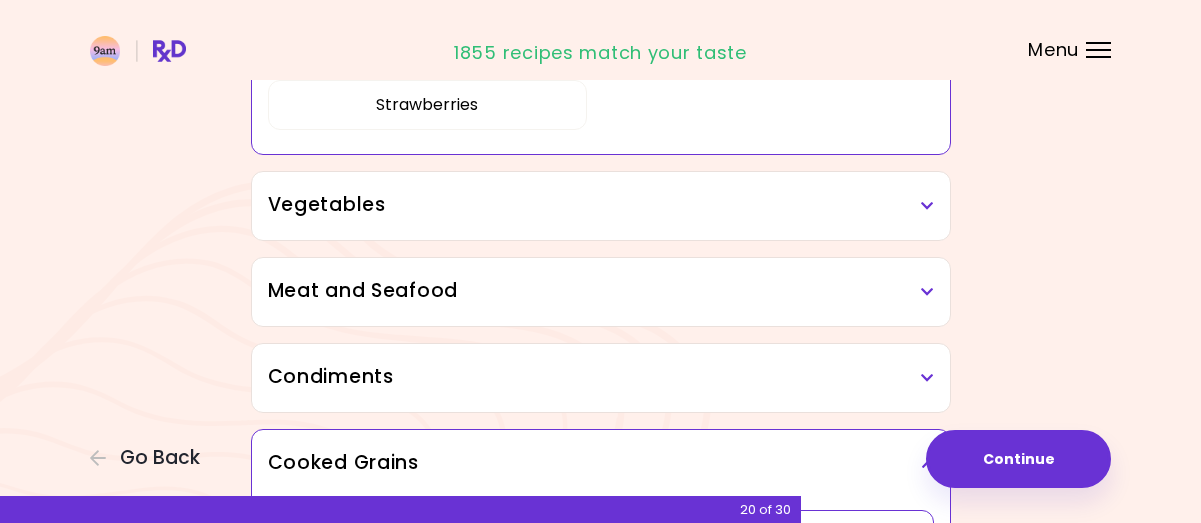 click on "Meat and Seafood" at bounding box center (601, 291) 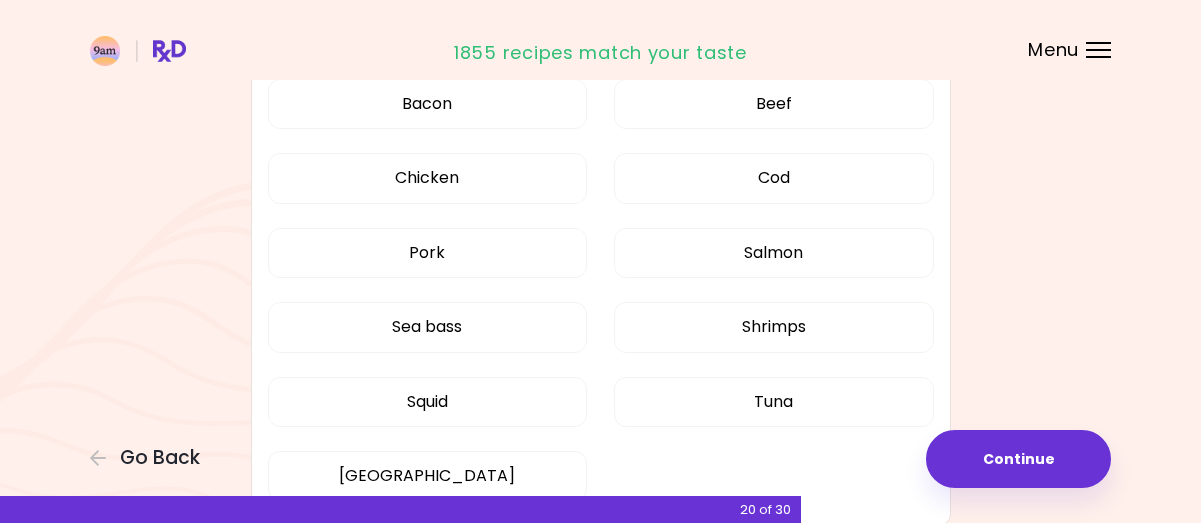scroll, scrollTop: 2000, scrollLeft: 0, axis: vertical 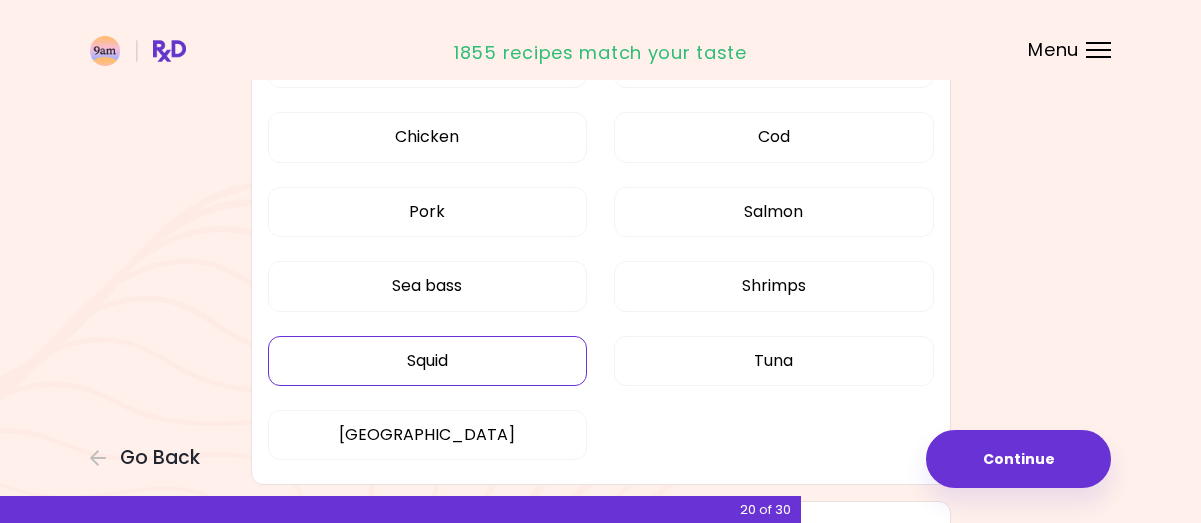 click on "Squid" at bounding box center [428, 361] 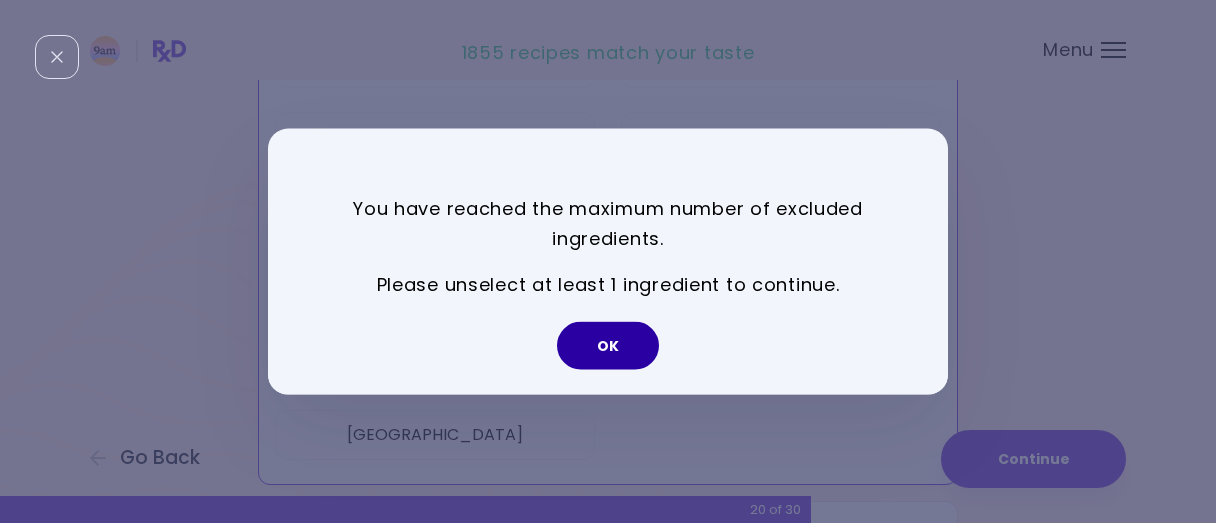 click on "OK" at bounding box center [608, 346] 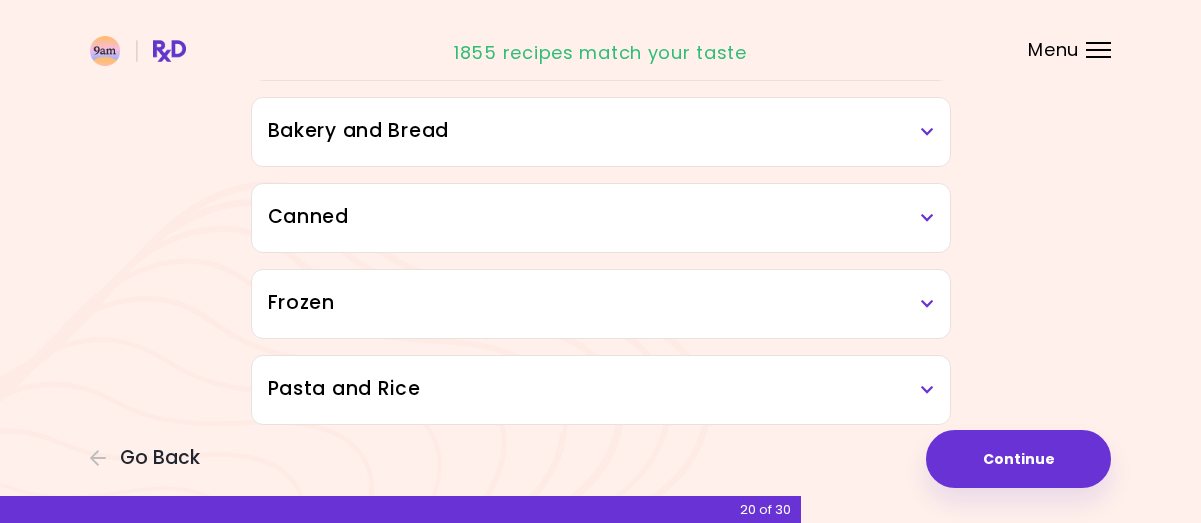 scroll, scrollTop: 3244, scrollLeft: 0, axis: vertical 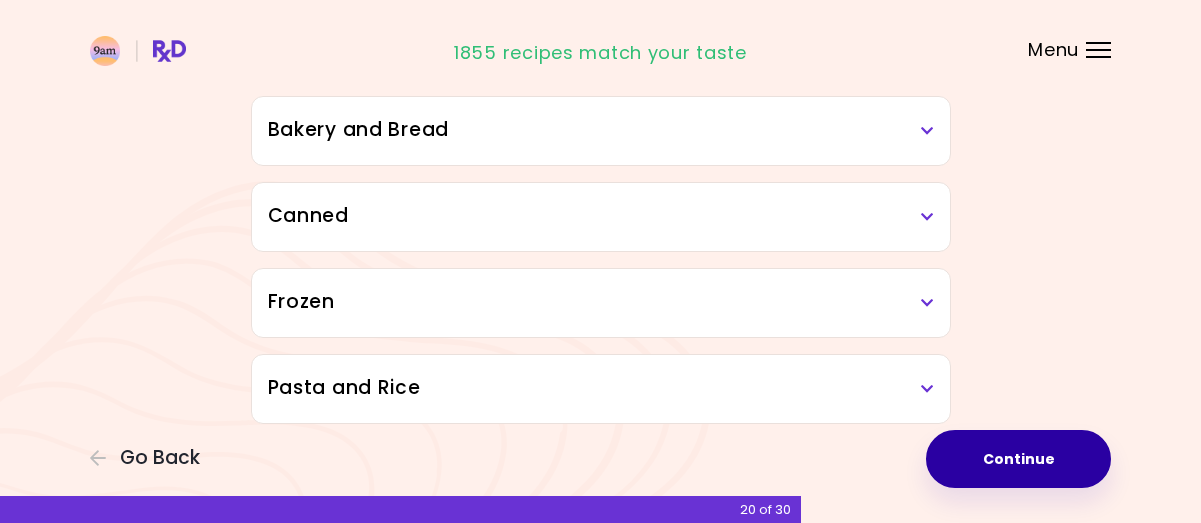 click on "Continue" at bounding box center (1018, 459) 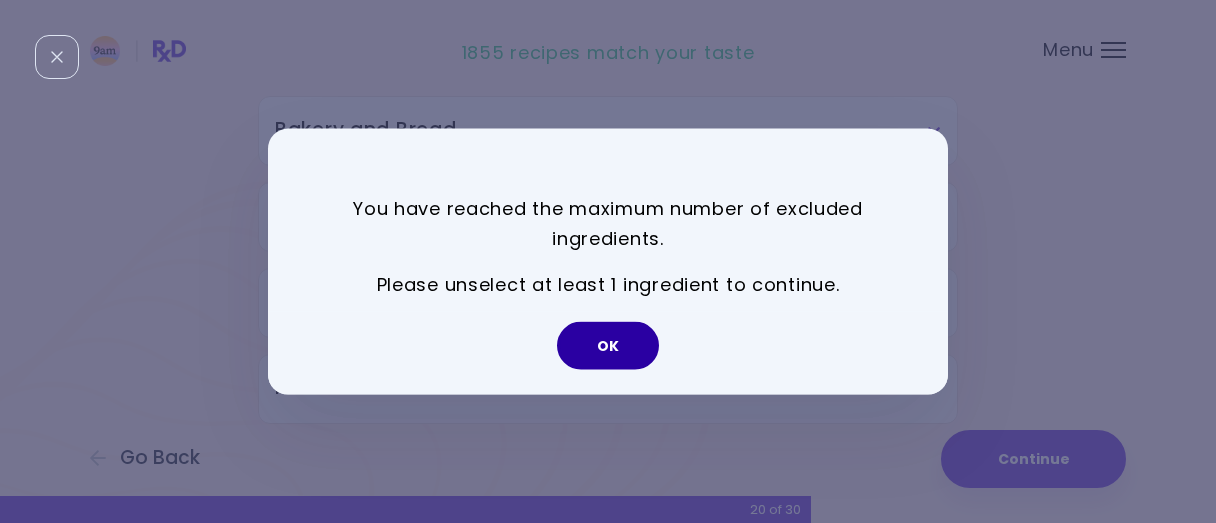 click on "OK" at bounding box center [608, 346] 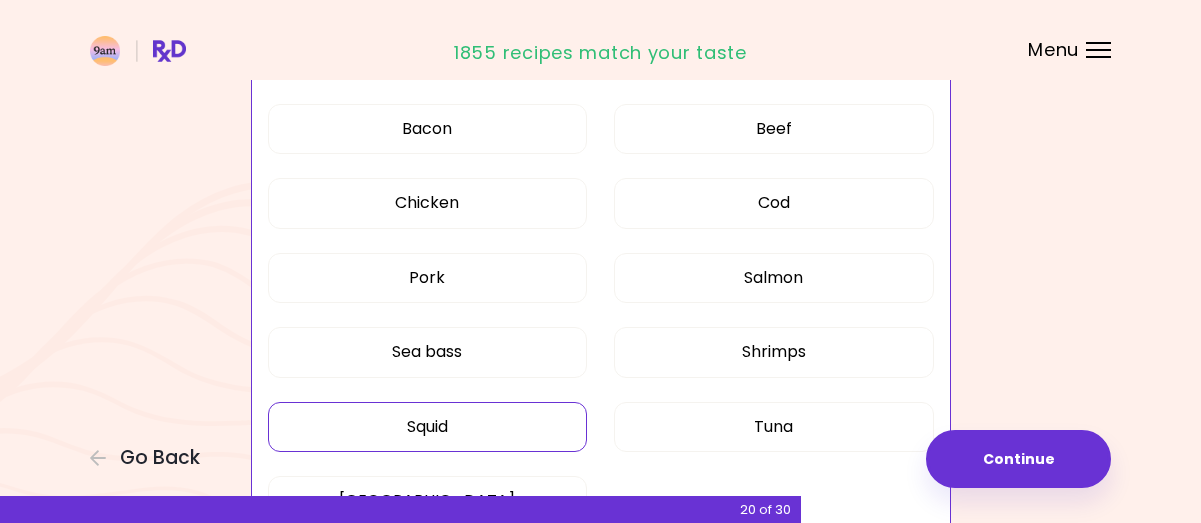 scroll, scrollTop: 2144, scrollLeft: 0, axis: vertical 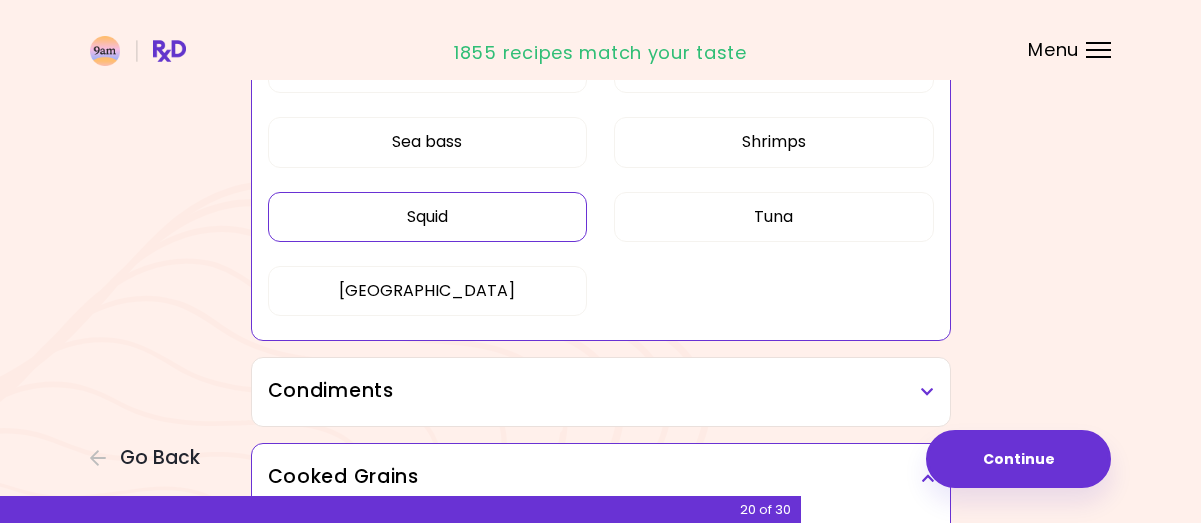 click on "Squid" at bounding box center [428, 217] 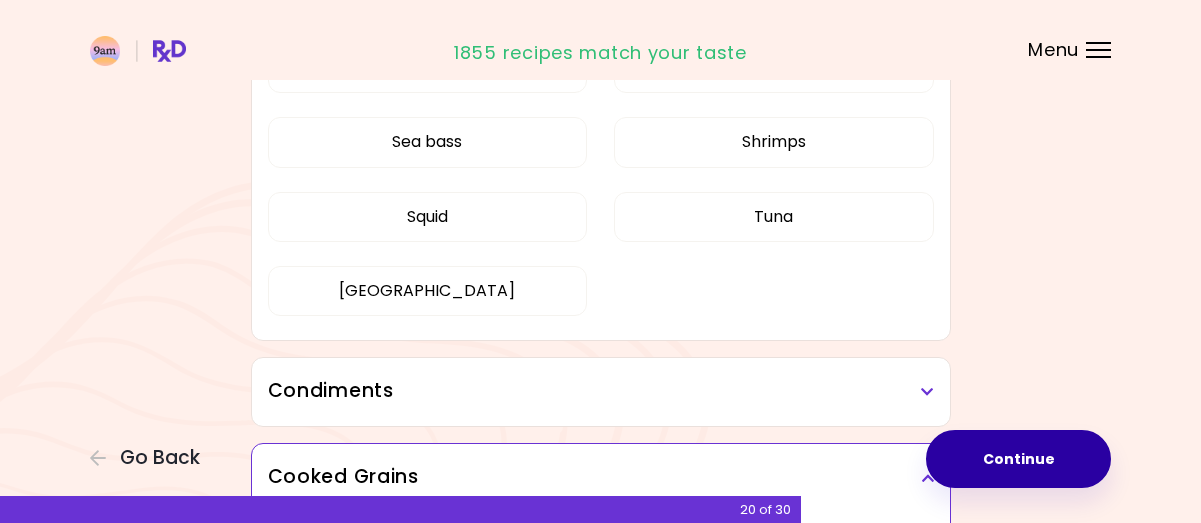 click on "Continue" at bounding box center [1018, 459] 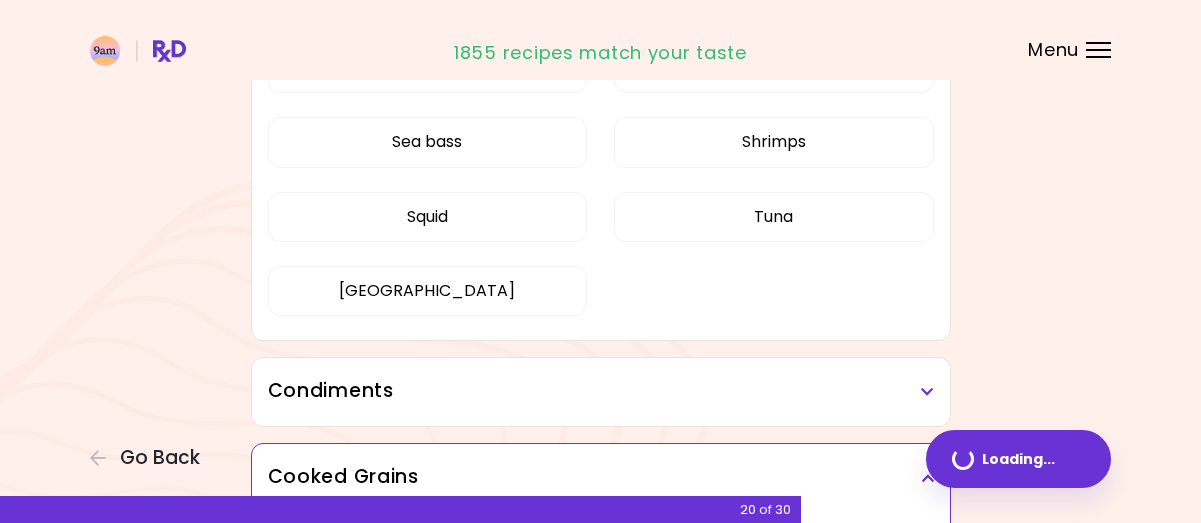 scroll, scrollTop: 0, scrollLeft: 0, axis: both 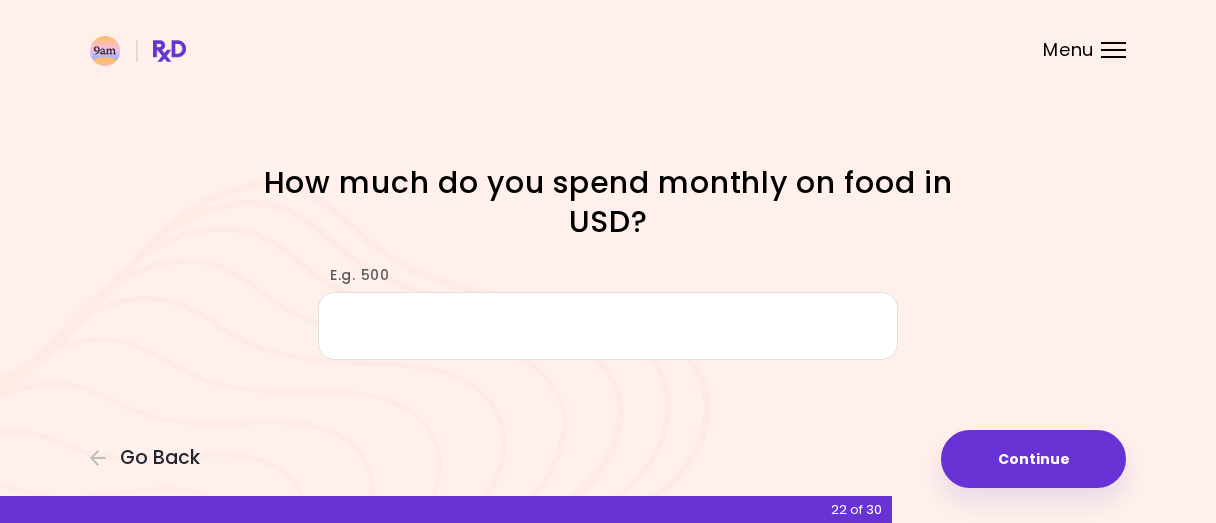 click on "E.g. 500" at bounding box center (608, 326) 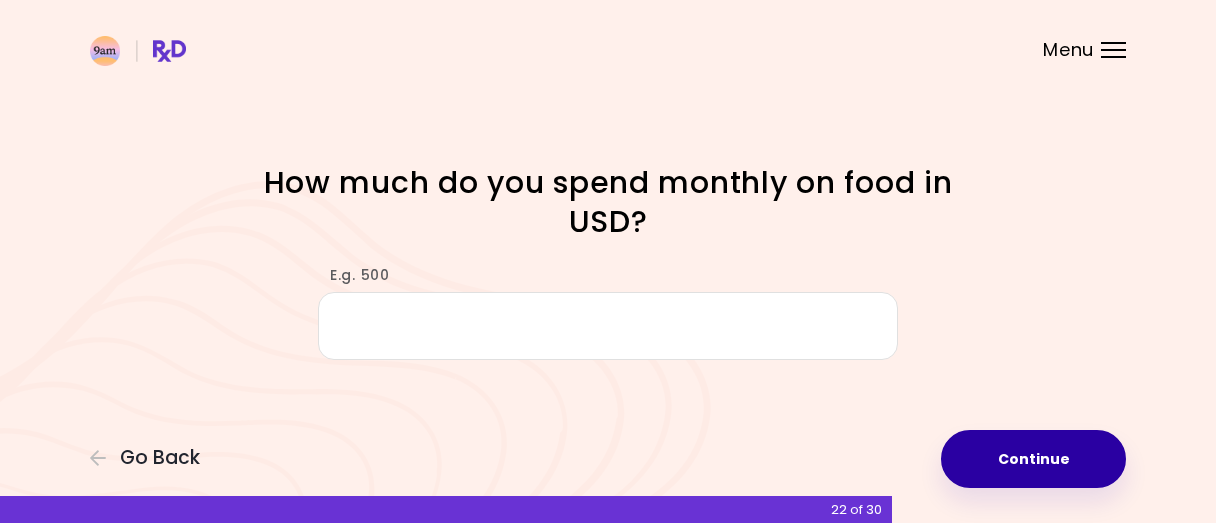 click on "Continue" at bounding box center [1033, 459] 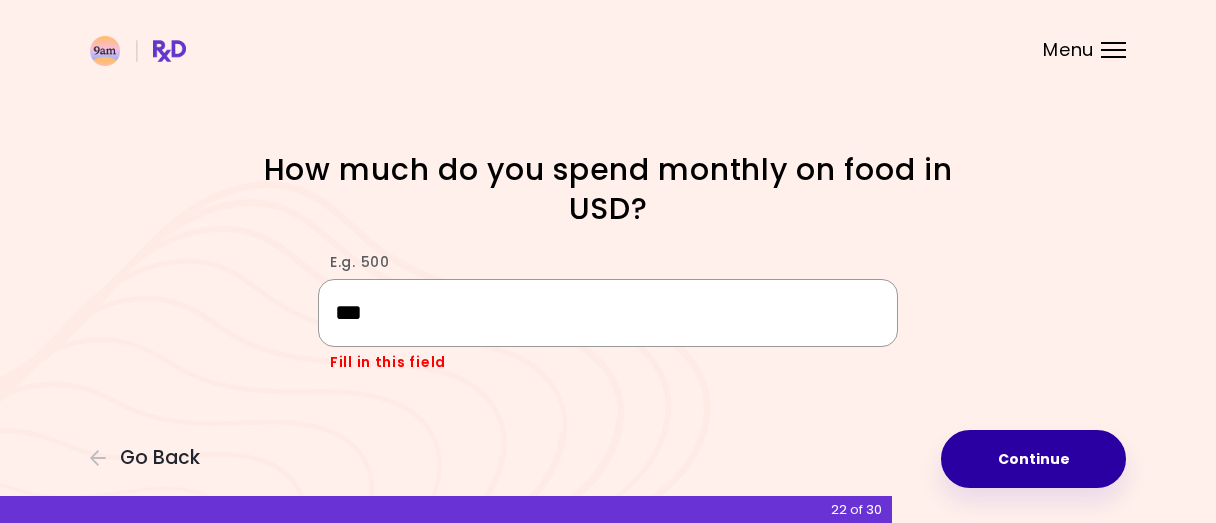 type on "***" 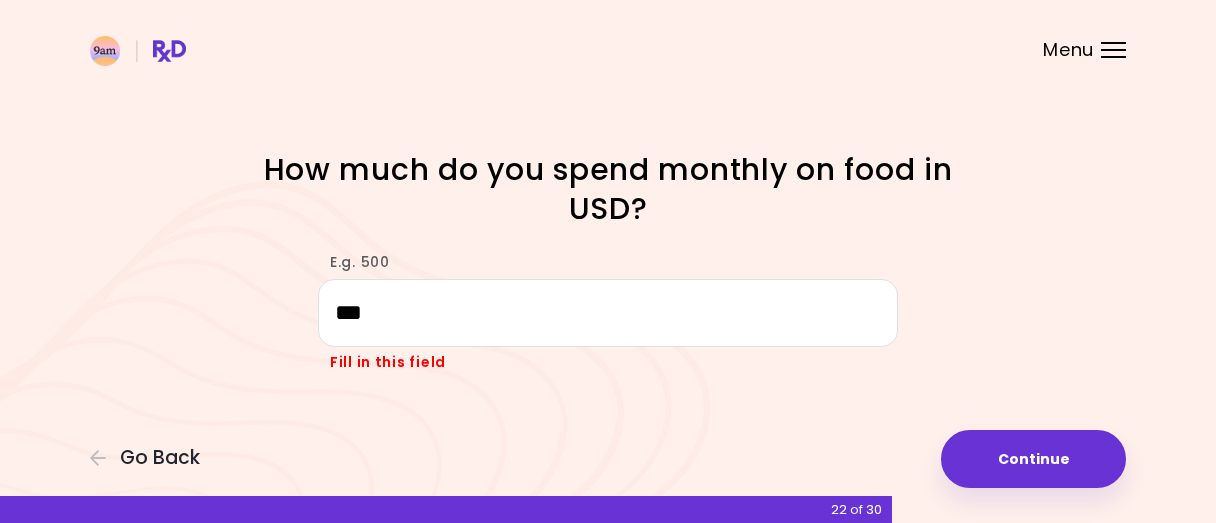 drag, startPoint x: 1049, startPoint y: 459, endPoint x: 1024, endPoint y: 454, distance: 25.495098 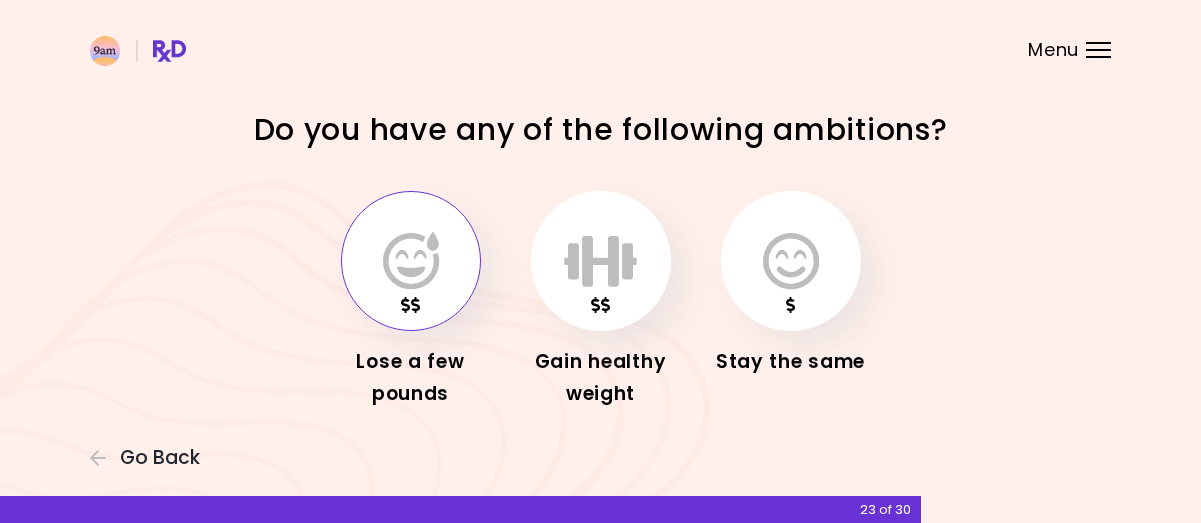 click at bounding box center (411, 261) 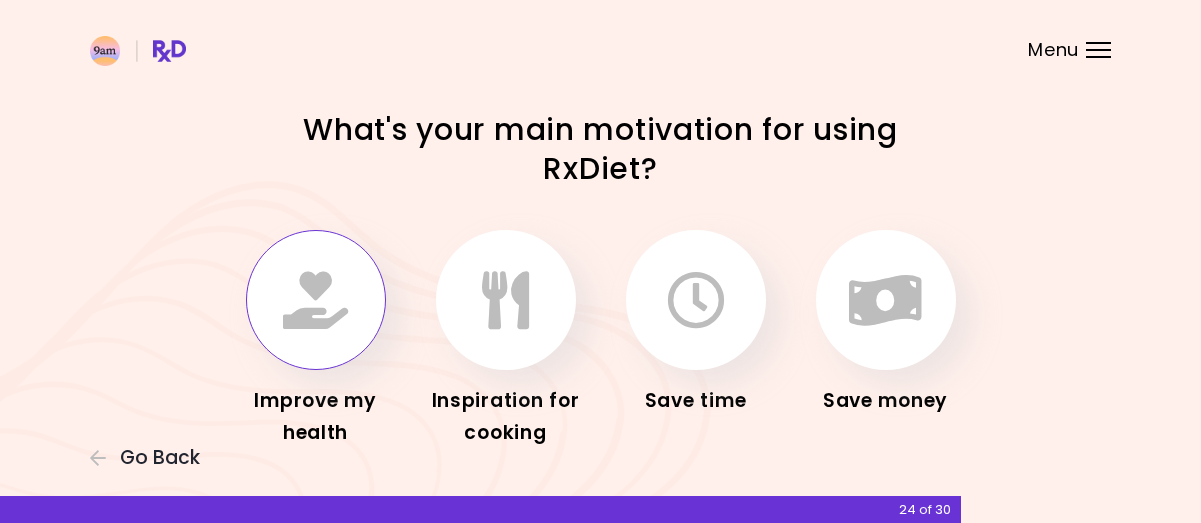 click at bounding box center (315, 300) 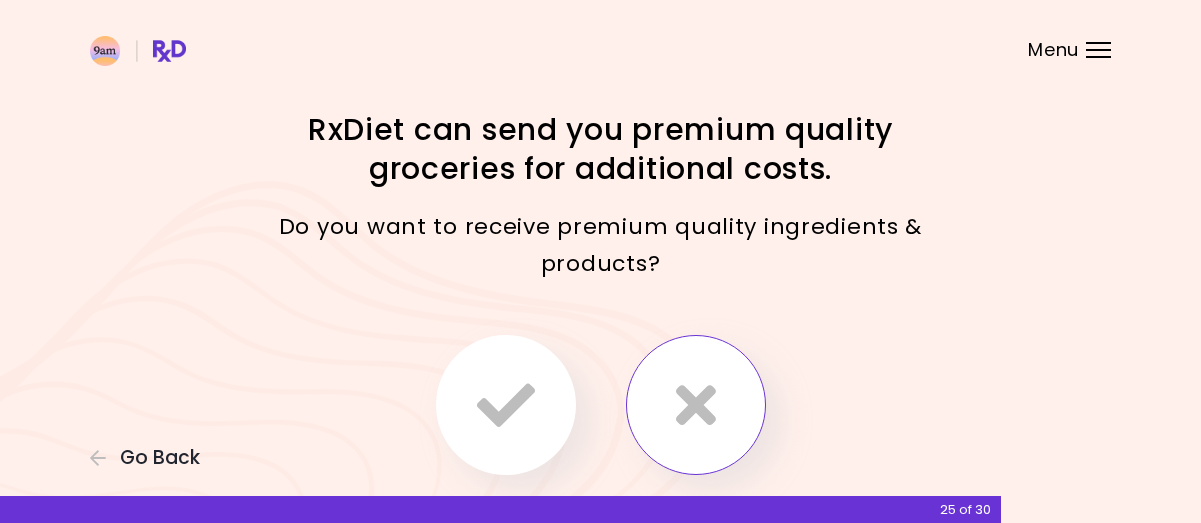 click at bounding box center (696, 405) 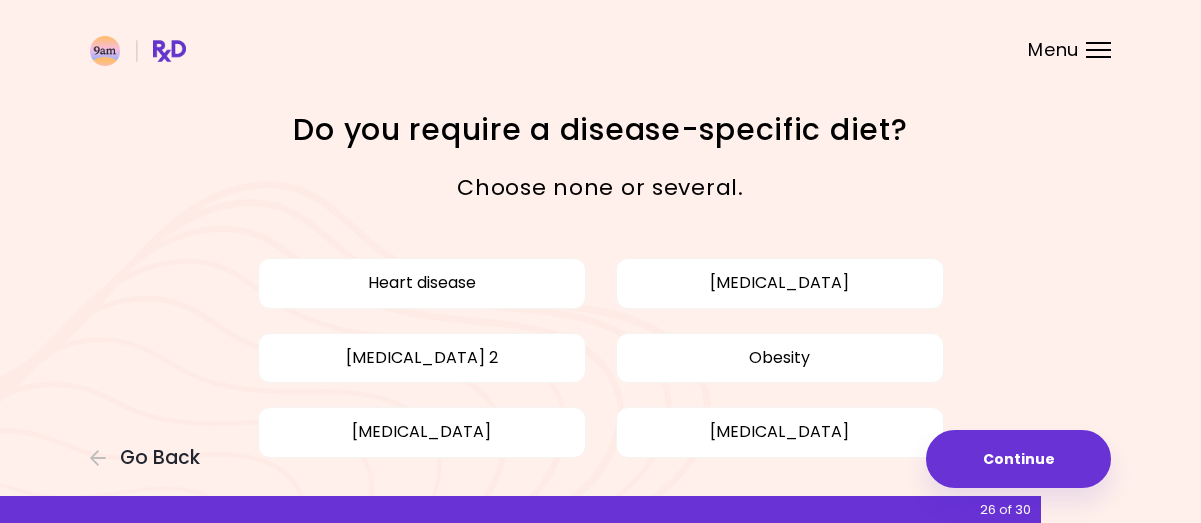 scroll, scrollTop: 79, scrollLeft: 0, axis: vertical 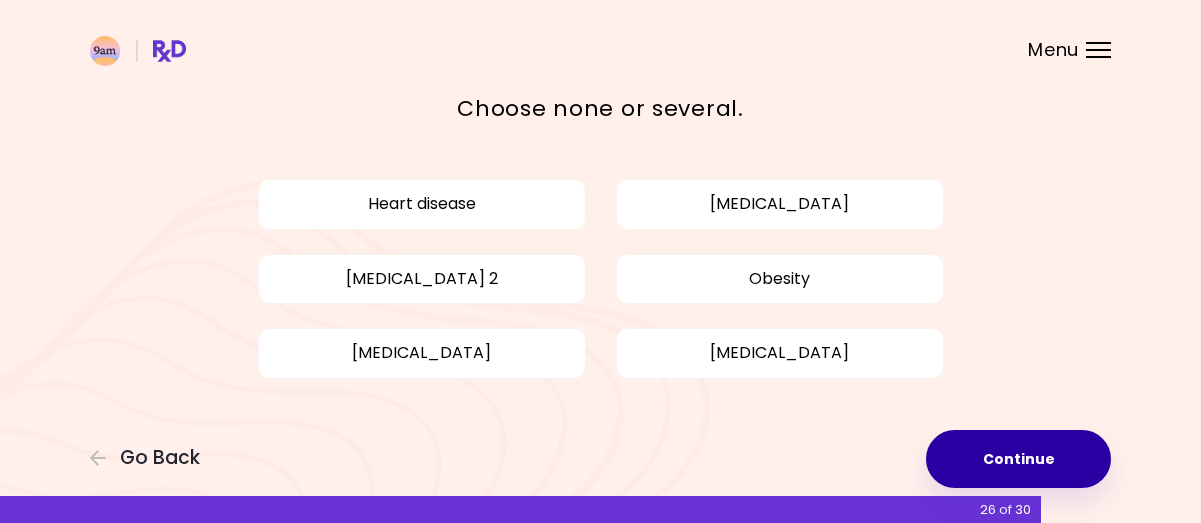 click on "Continue" at bounding box center [1018, 459] 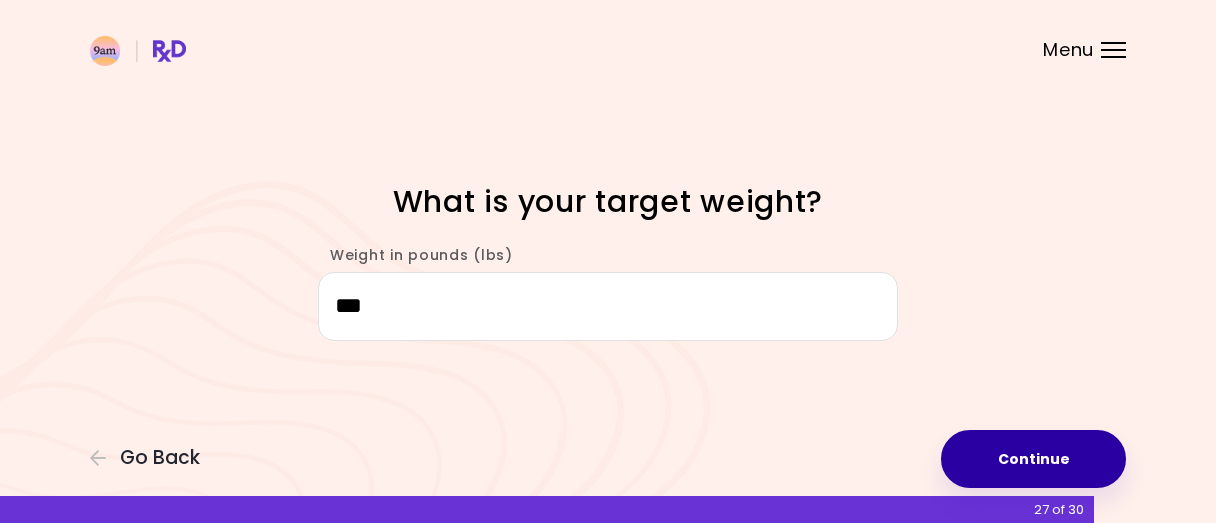 type on "***" 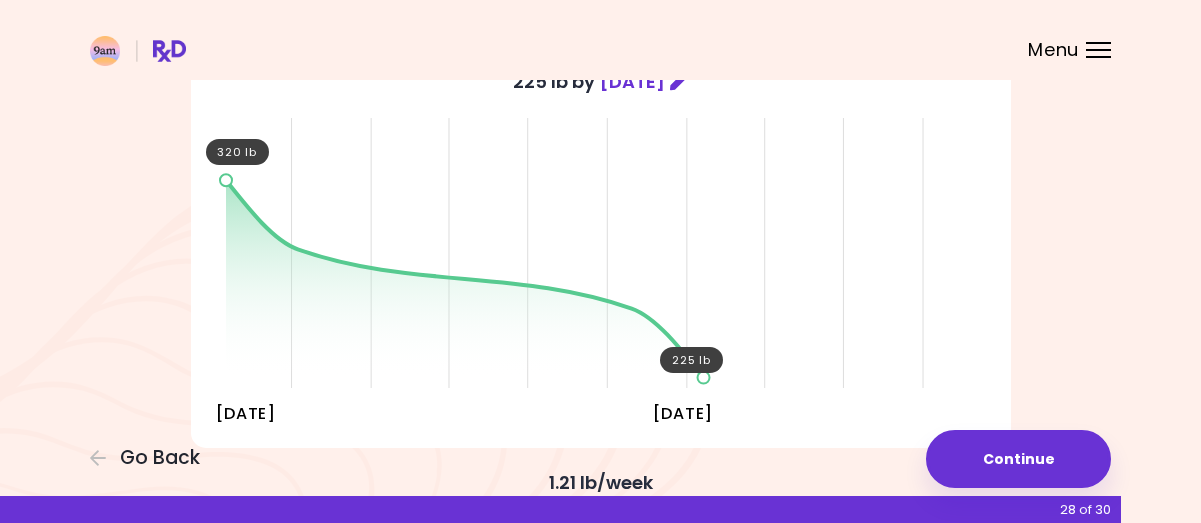 scroll, scrollTop: 200, scrollLeft: 0, axis: vertical 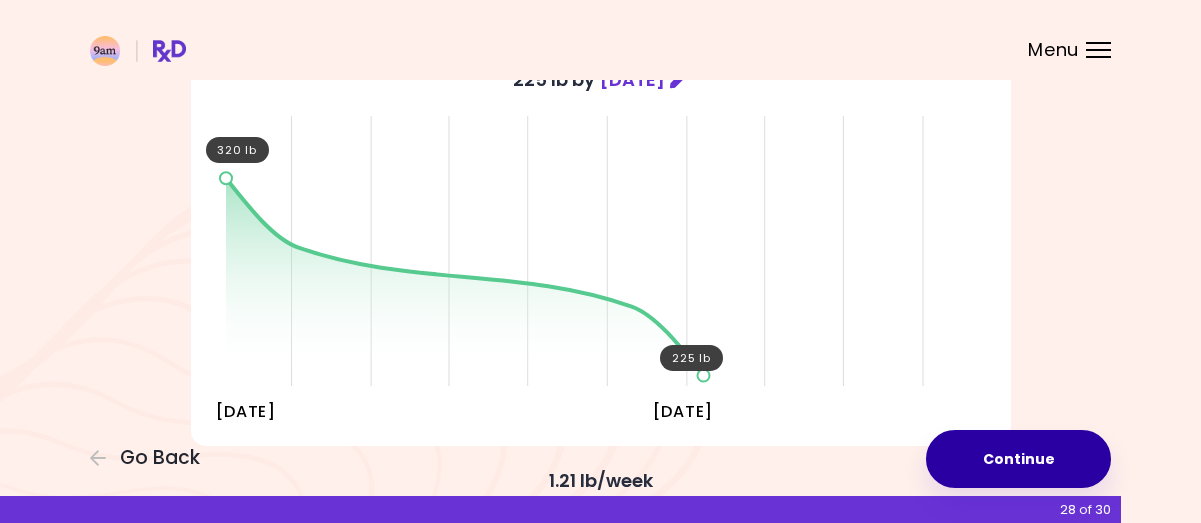 click on "Continue" at bounding box center [1018, 459] 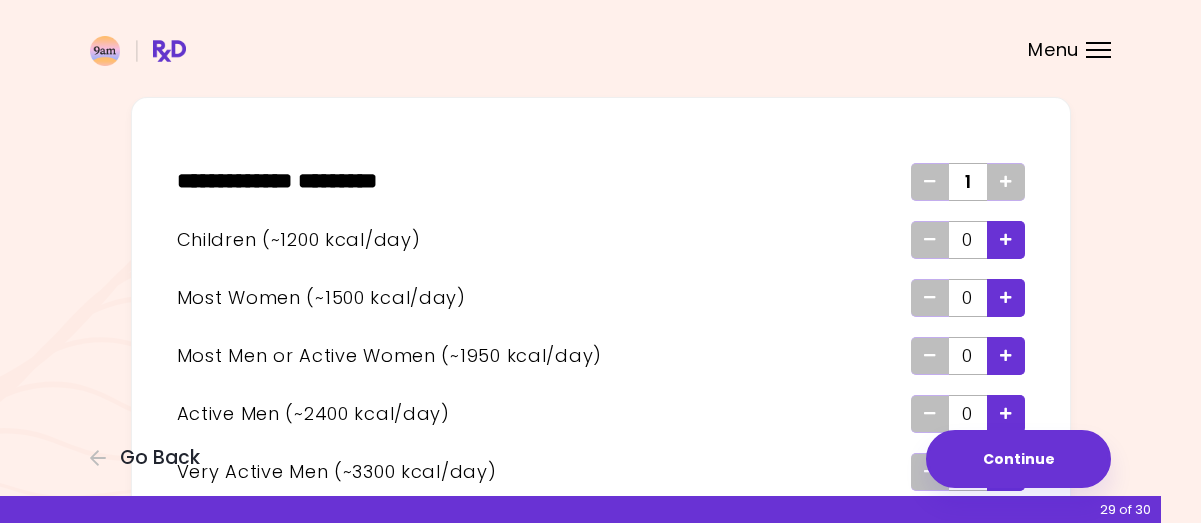 scroll, scrollTop: 100, scrollLeft: 0, axis: vertical 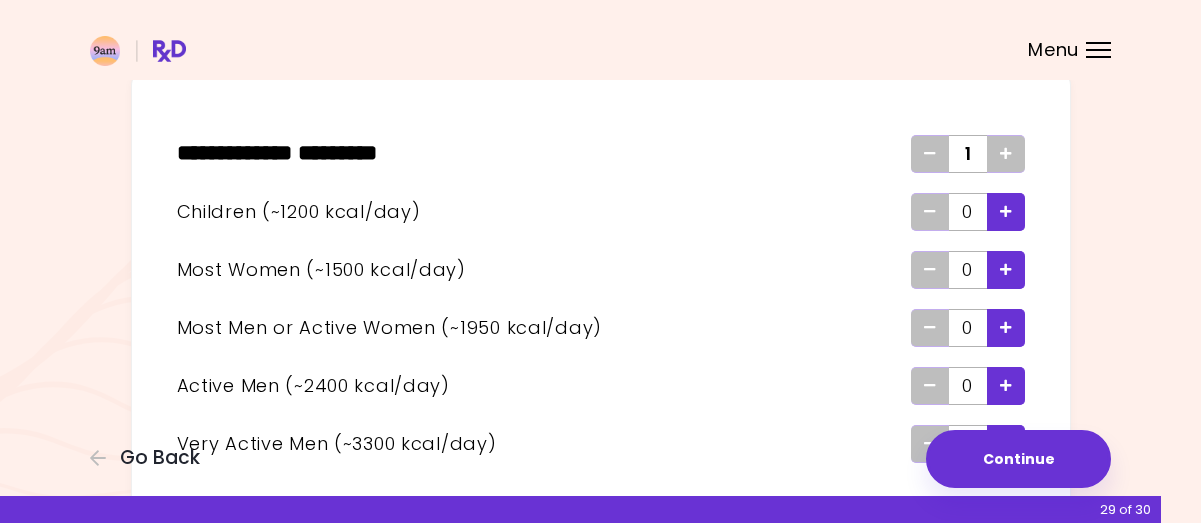 click at bounding box center (1006, 269) 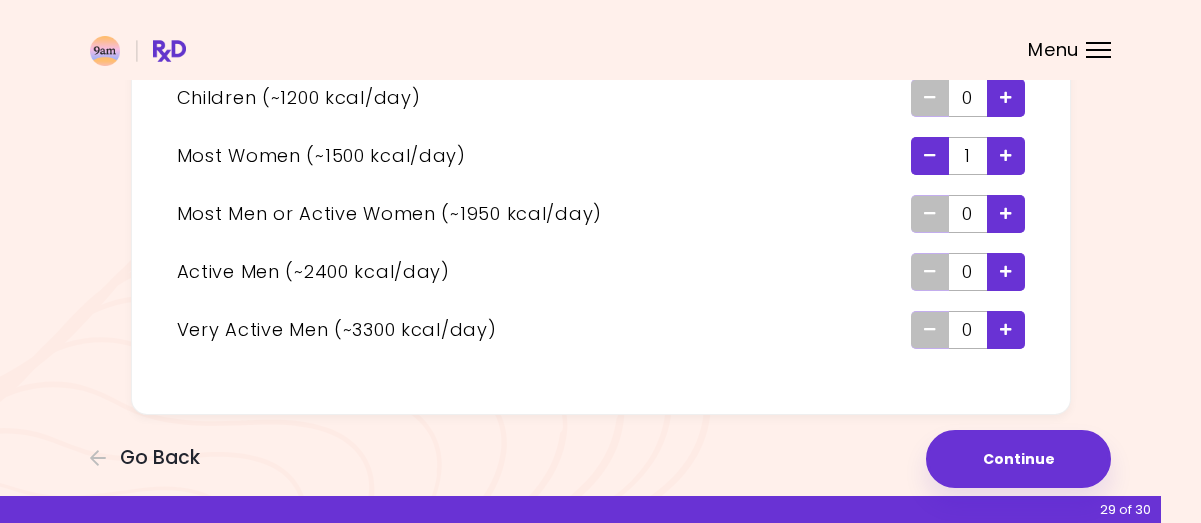 scroll, scrollTop: 215, scrollLeft: 0, axis: vertical 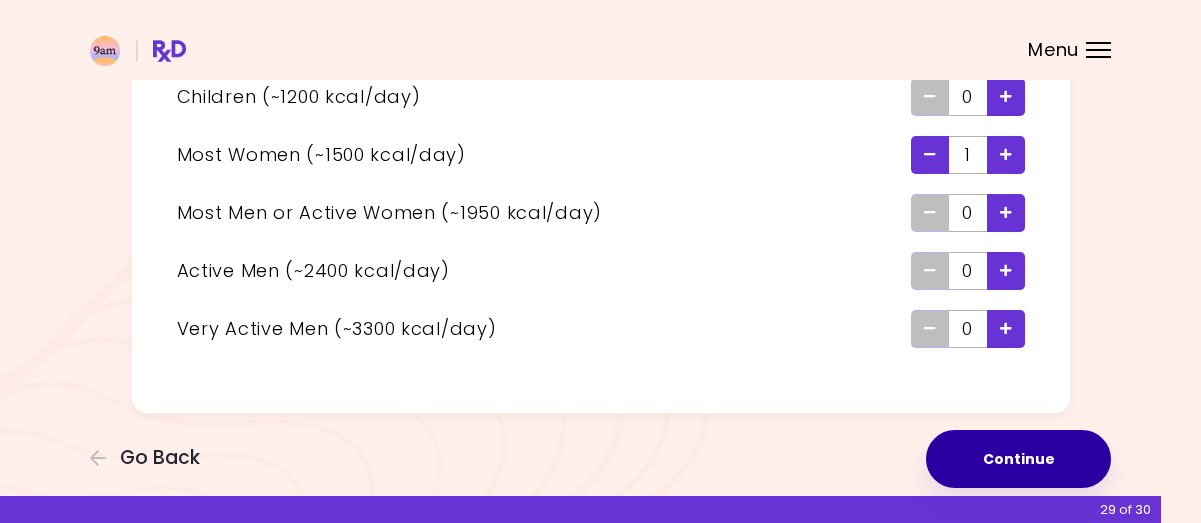 click on "Continue" at bounding box center (1018, 459) 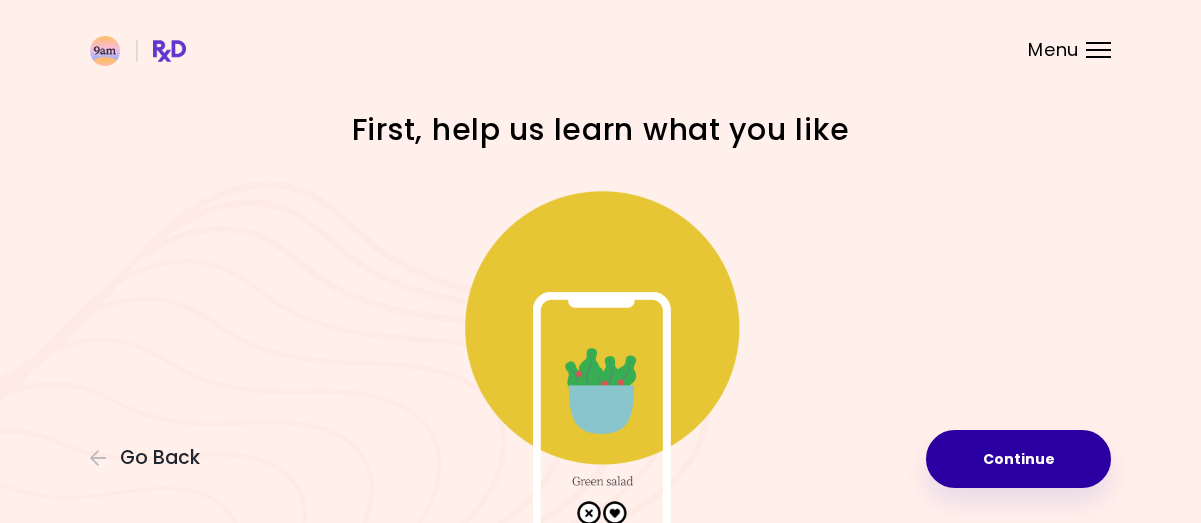 click on "Continue" at bounding box center [1018, 459] 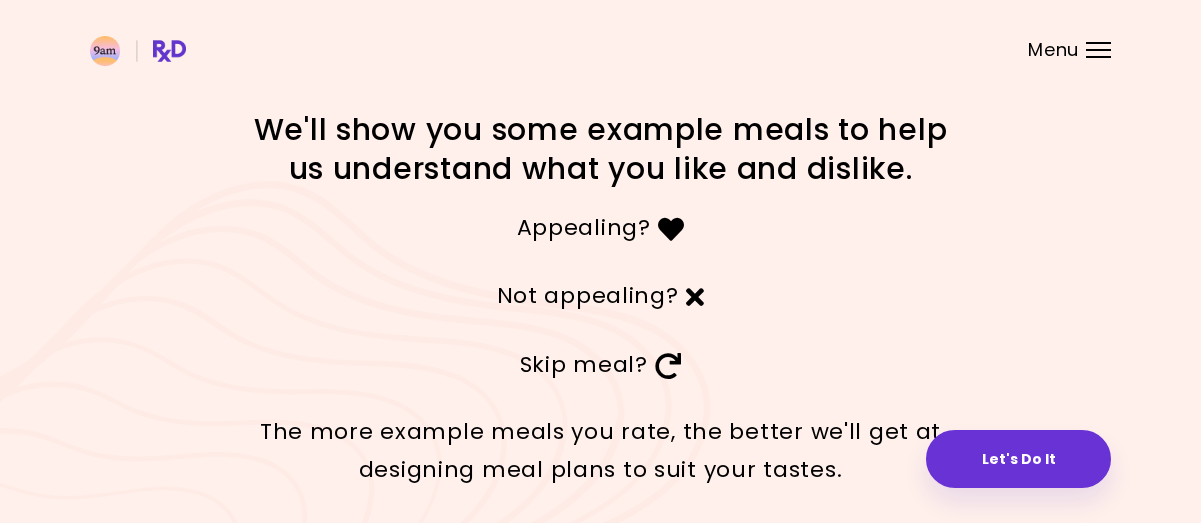 scroll, scrollTop: 90, scrollLeft: 0, axis: vertical 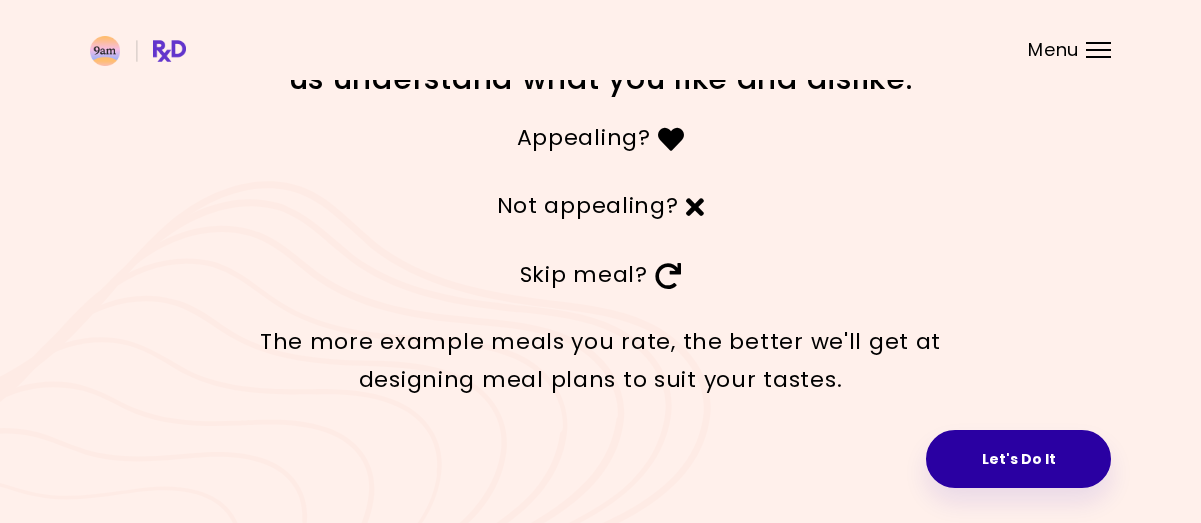 click on "Let's Do It" at bounding box center [1018, 459] 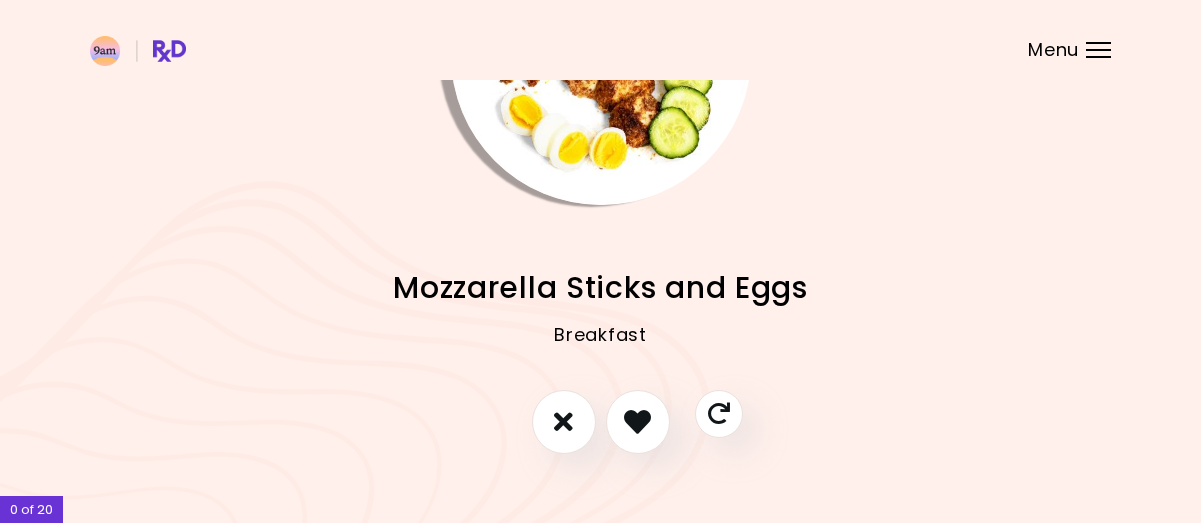 scroll, scrollTop: 215, scrollLeft: 0, axis: vertical 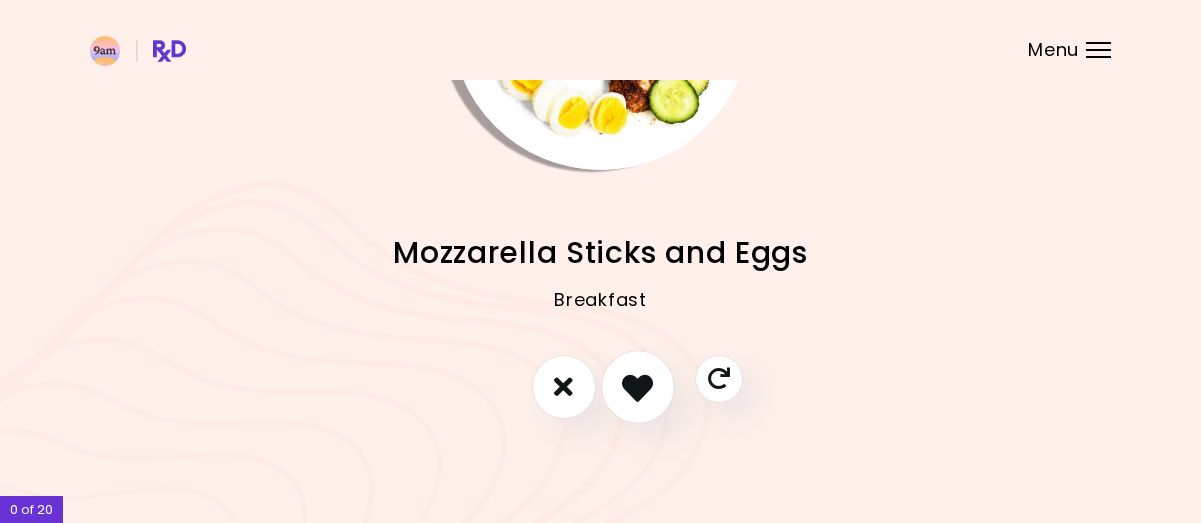 click at bounding box center [637, 386] 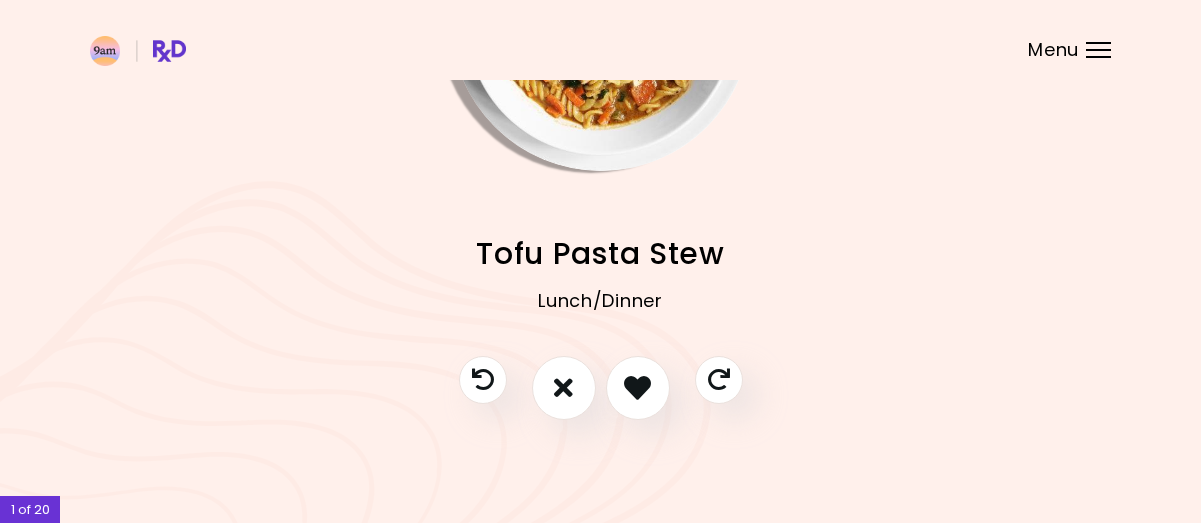 scroll, scrollTop: 215, scrollLeft: 0, axis: vertical 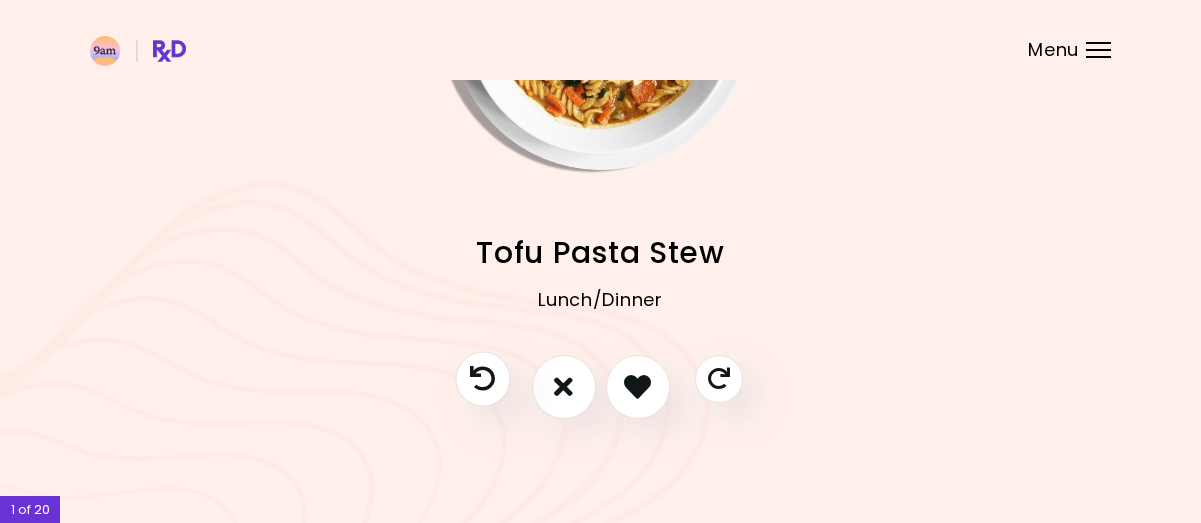 click at bounding box center [482, 378] 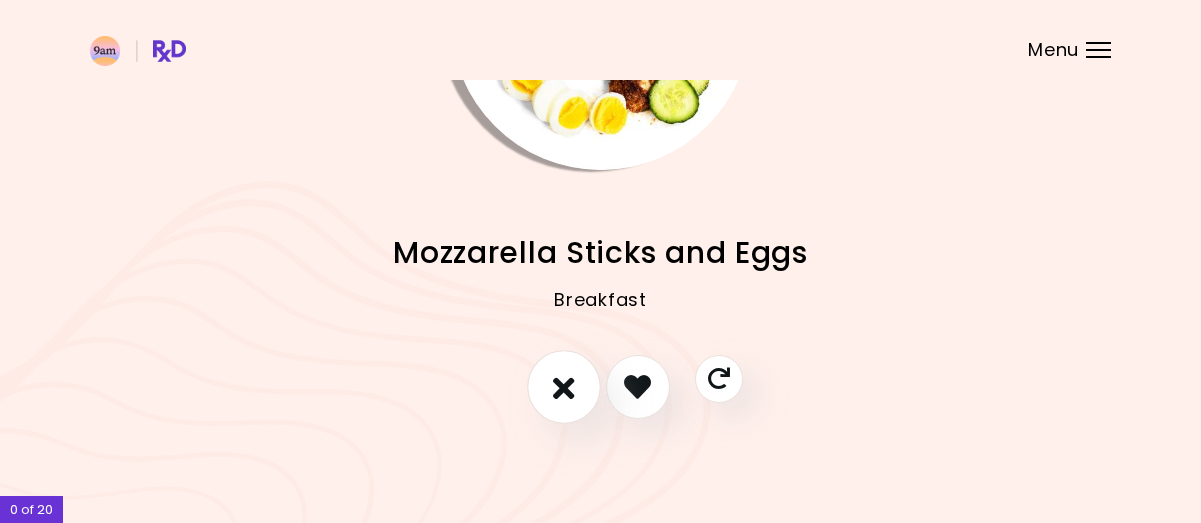 click at bounding box center [564, 386] 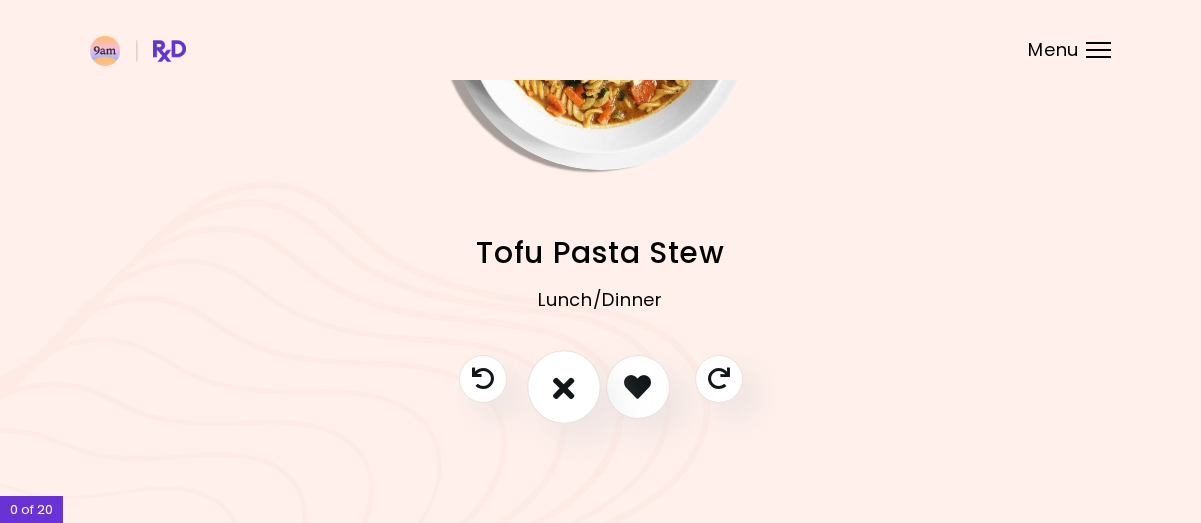 click at bounding box center (564, 386) 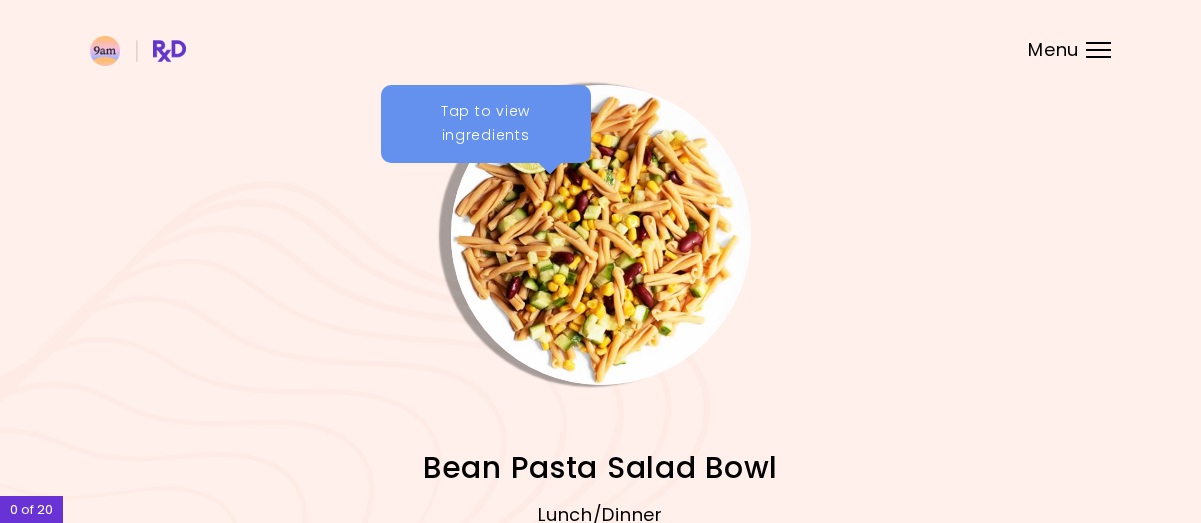 scroll, scrollTop: 215, scrollLeft: 0, axis: vertical 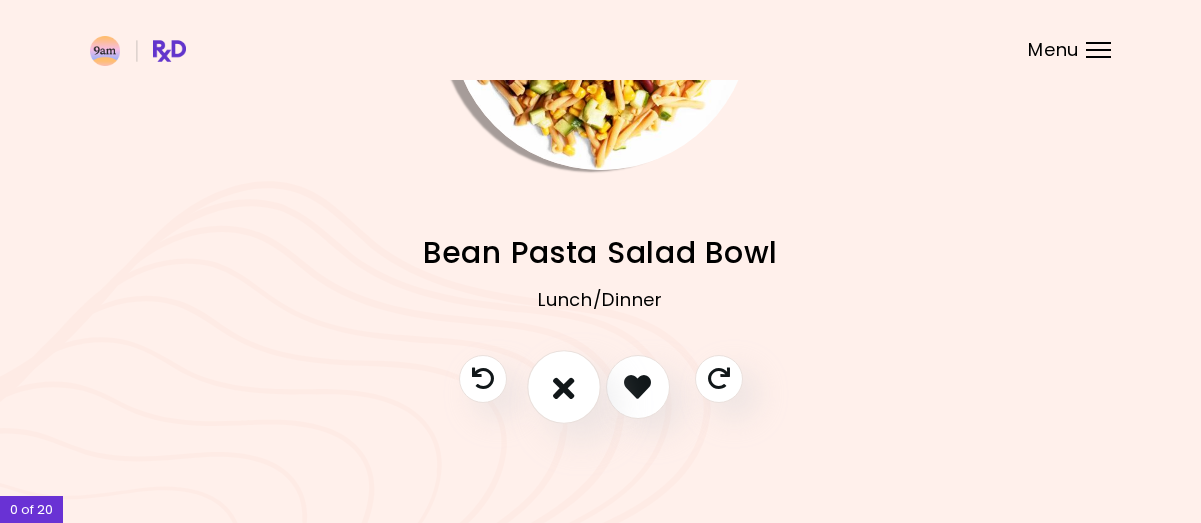 click at bounding box center (564, 386) 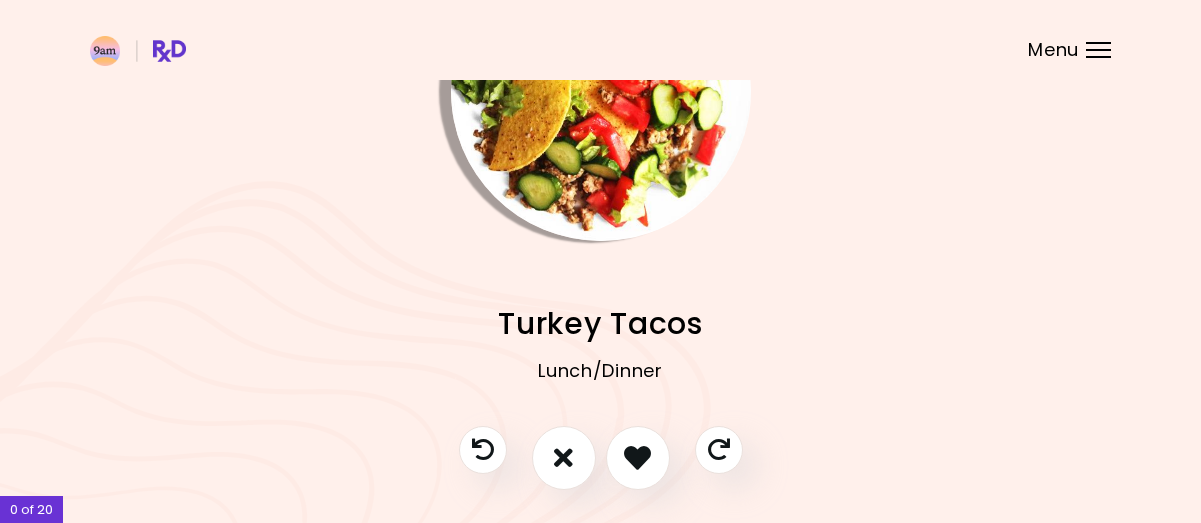 scroll, scrollTop: 215, scrollLeft: 0, axis: vertical 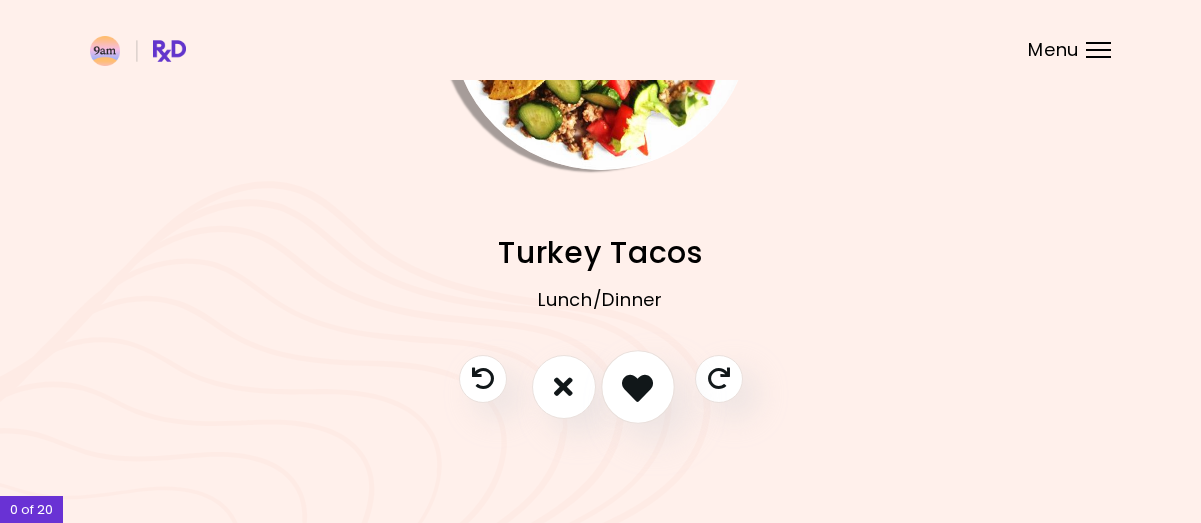 click at bounding box center (637, 386) 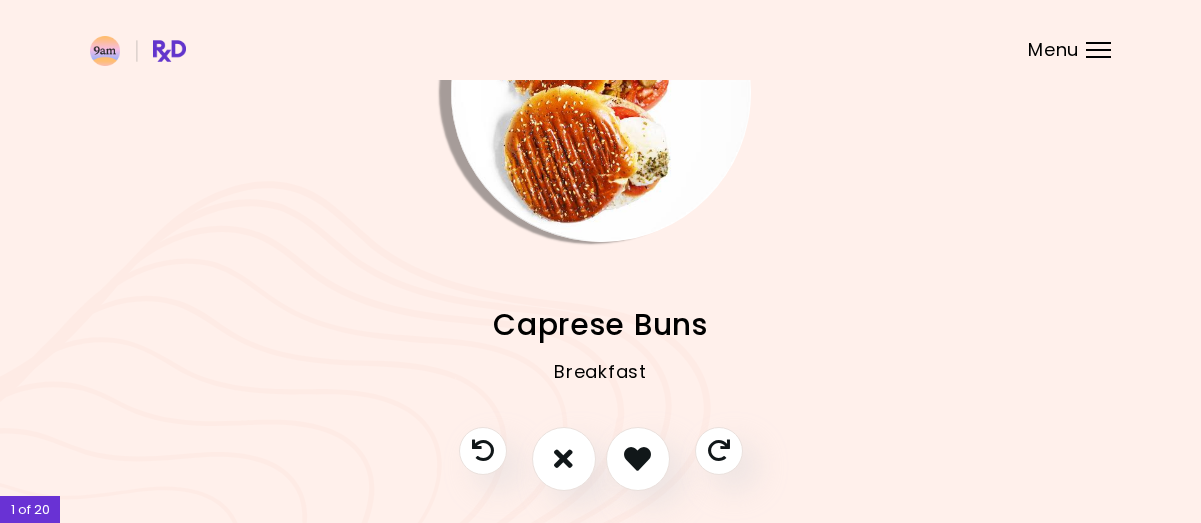 scroll, scrollTop: 215, scrollLeft: 0, axis: vertical 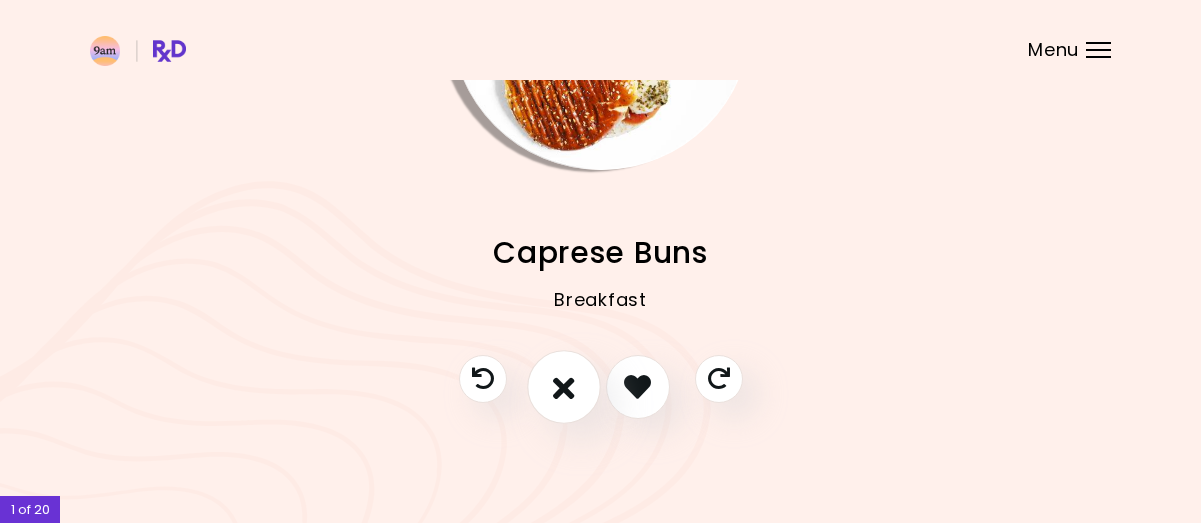 click at bounding box center (564, 386) 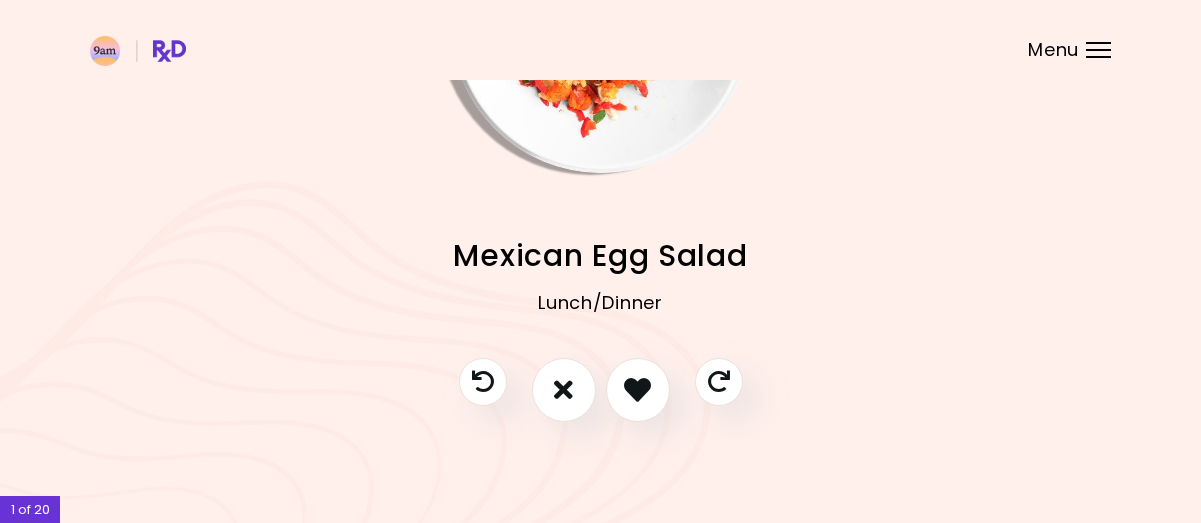 scroll, scrollTop: 215, scrollLeft: 0, axis: vertical 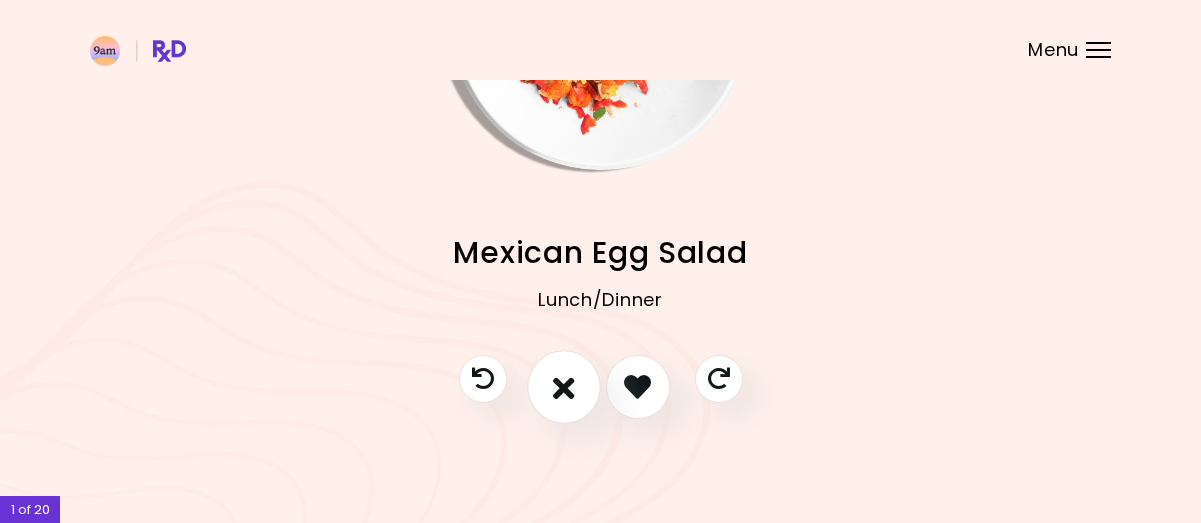 click at bounding box center [564, 386] 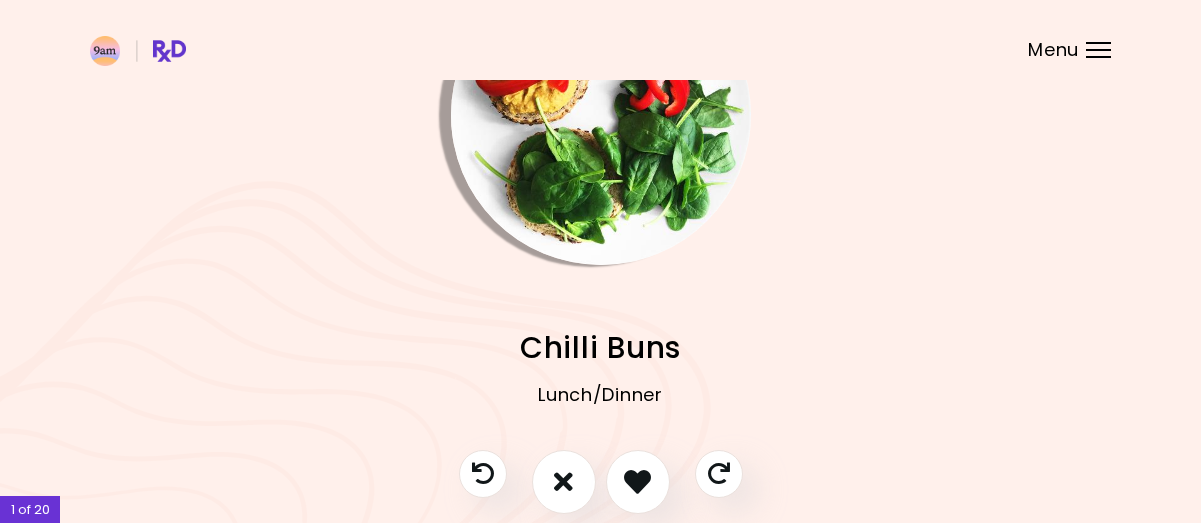 scroll, scrollTop: 215, scrollLeft: 0, axis: vertical 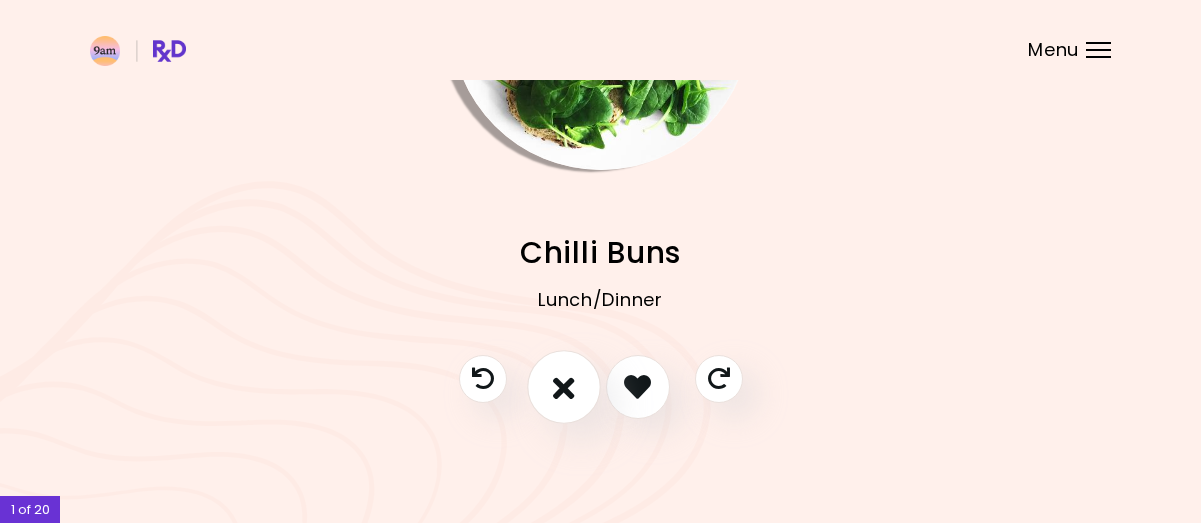 click at bounding box center [564, 387] 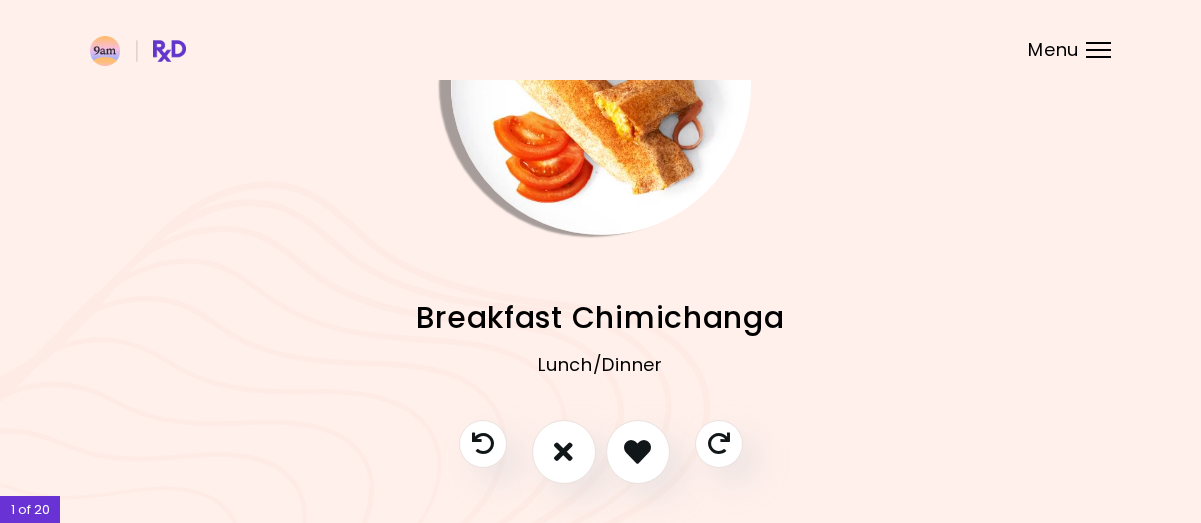 scroll, scrollTop: 215, scrollLeft: 0, axis: vertical 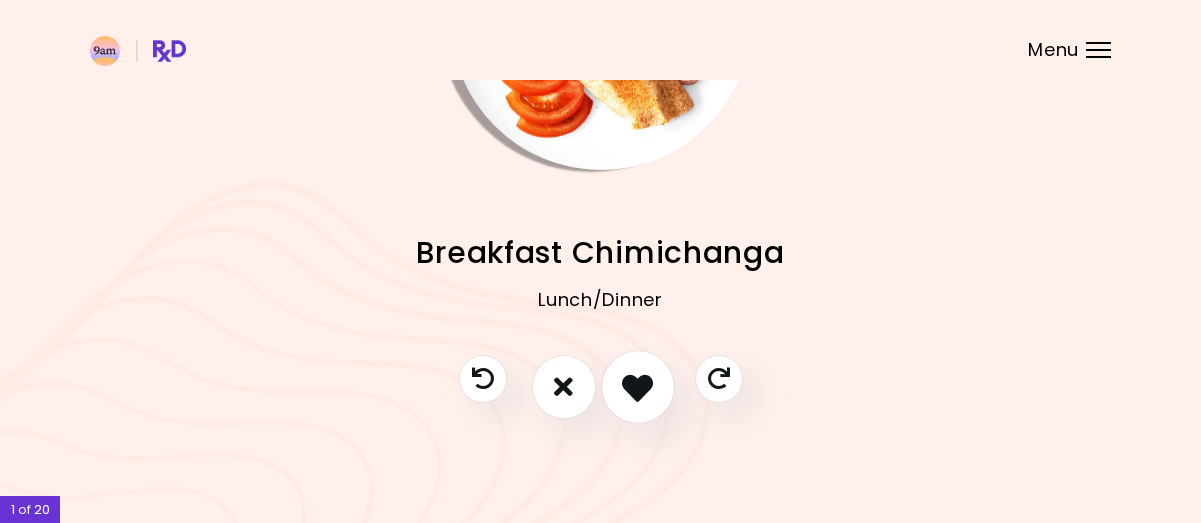 click at bounding box center (637, 386) 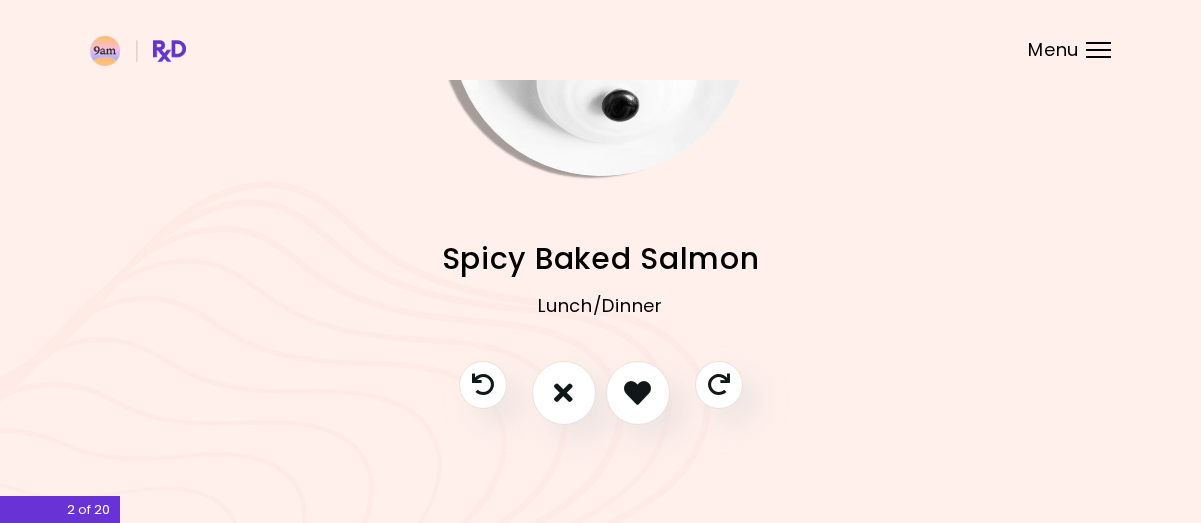 scroll, scrollTop: 215, scrollLeft: 0, axis: vertical 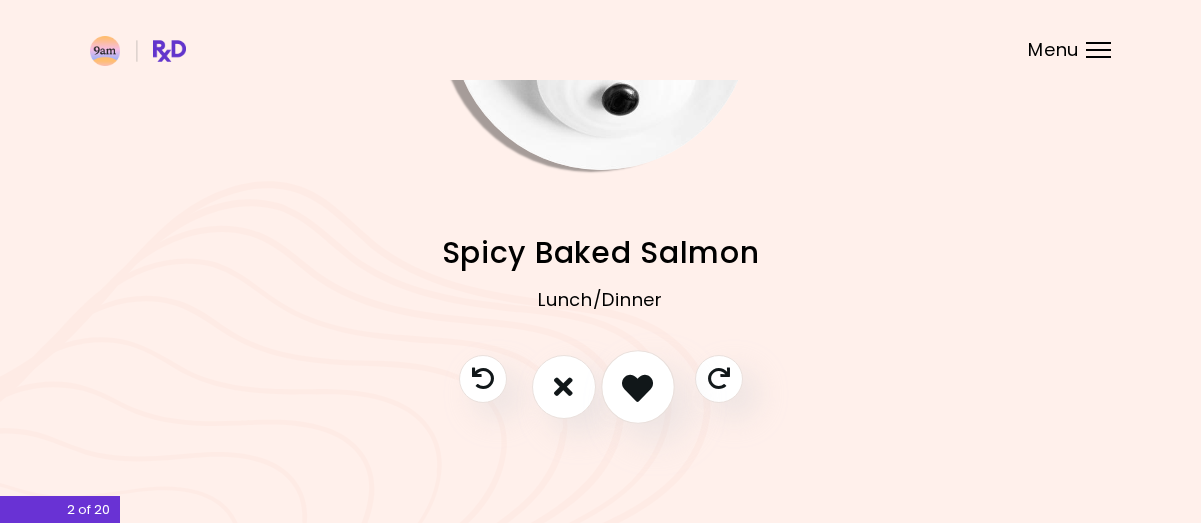 click at bounding box center (637, 386) 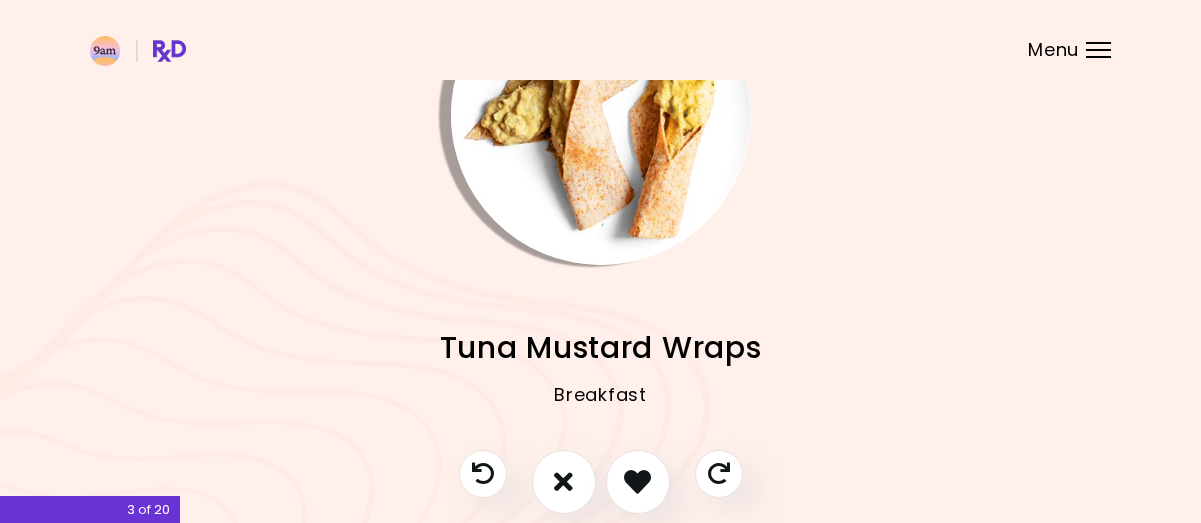 scroll, scrollTop: 215, scrollLeft: 0, axis: vertical 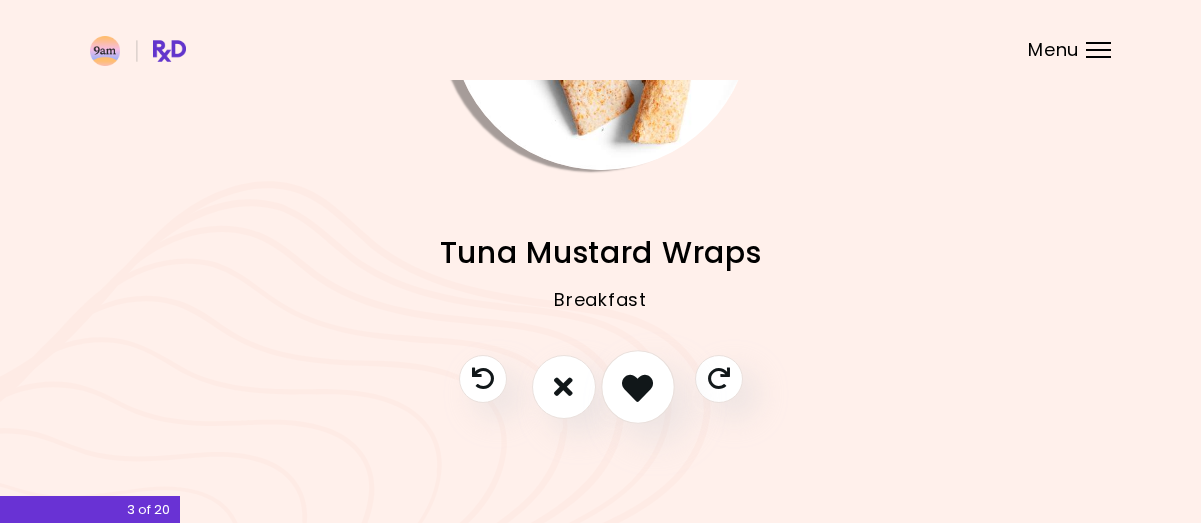 click at bounding box center [637, 386] 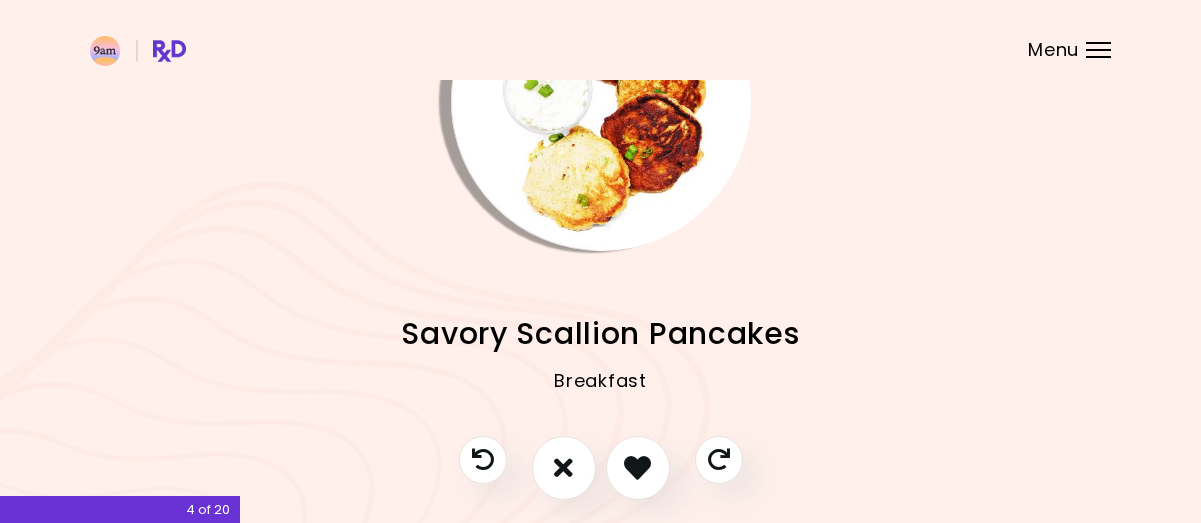 scroll, scrollTop: 215, scrollLeft: 0, axis: vertical 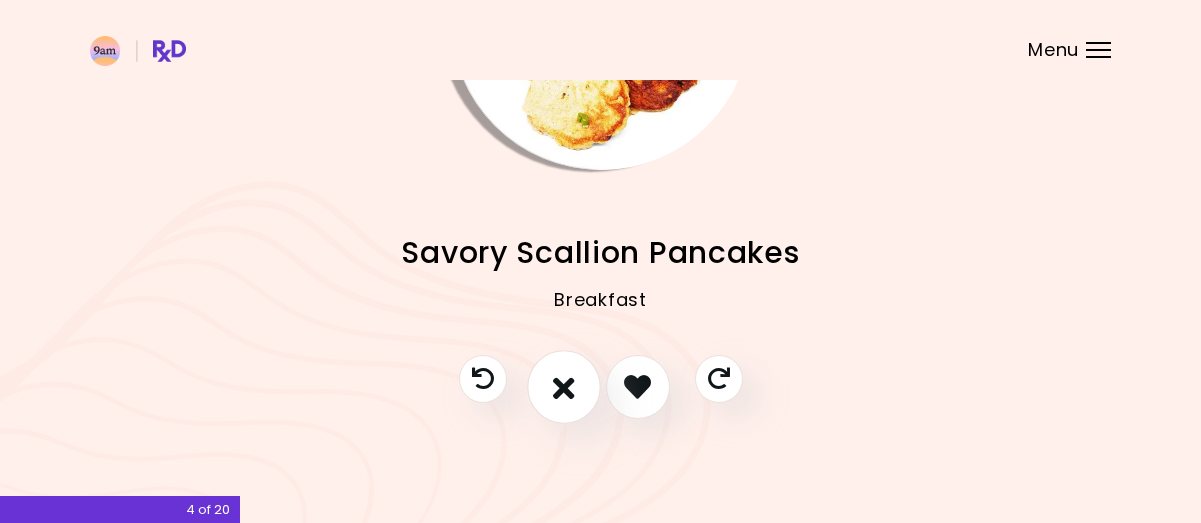 click at bounding box center [564, 386] 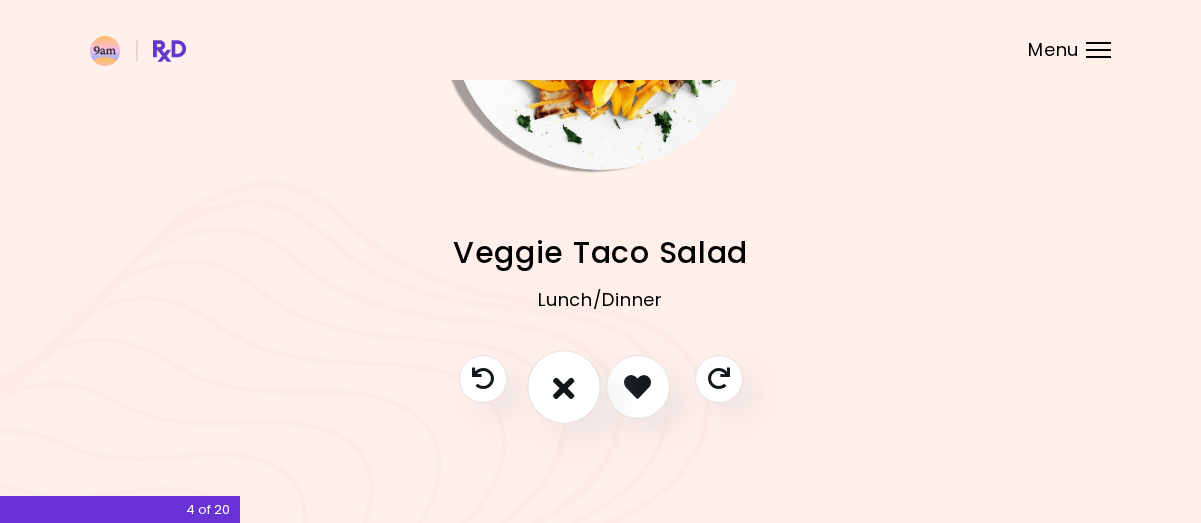 click at bounding box center (564, 387) 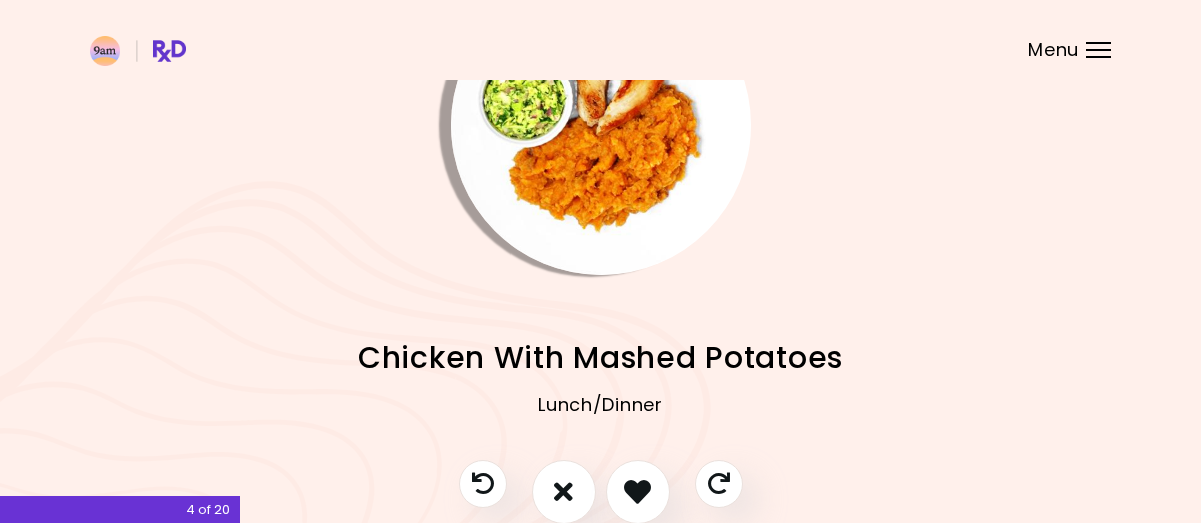 scroll, scrollTop: 2, scrollLeft: 0, axis: vertical 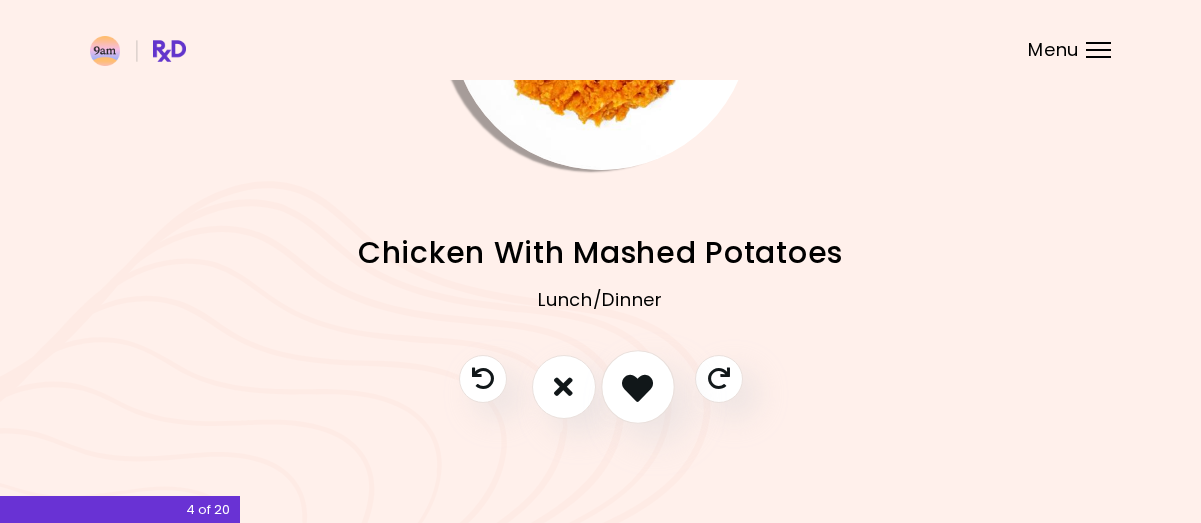 click at bounding box center (637, 386) 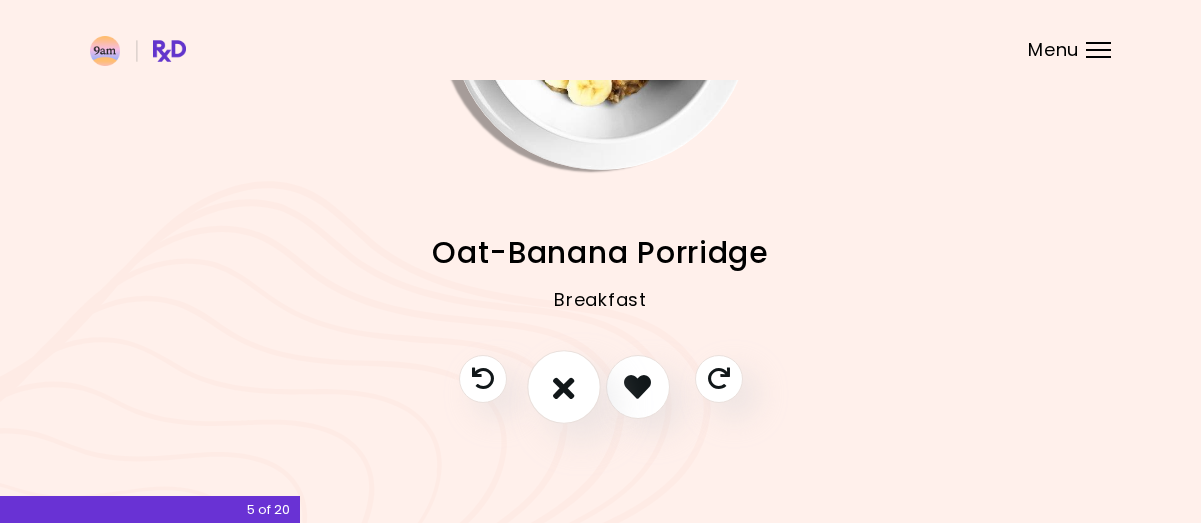 click at bounding box center [564, 386] 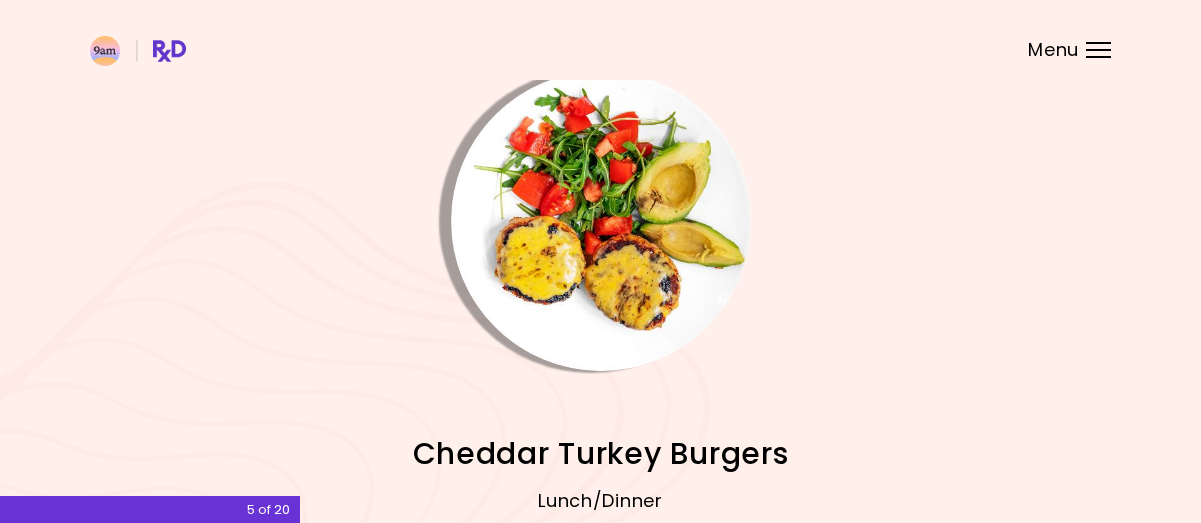 scroll, scrollTop: 0, scrollLeft: 0, axis: both 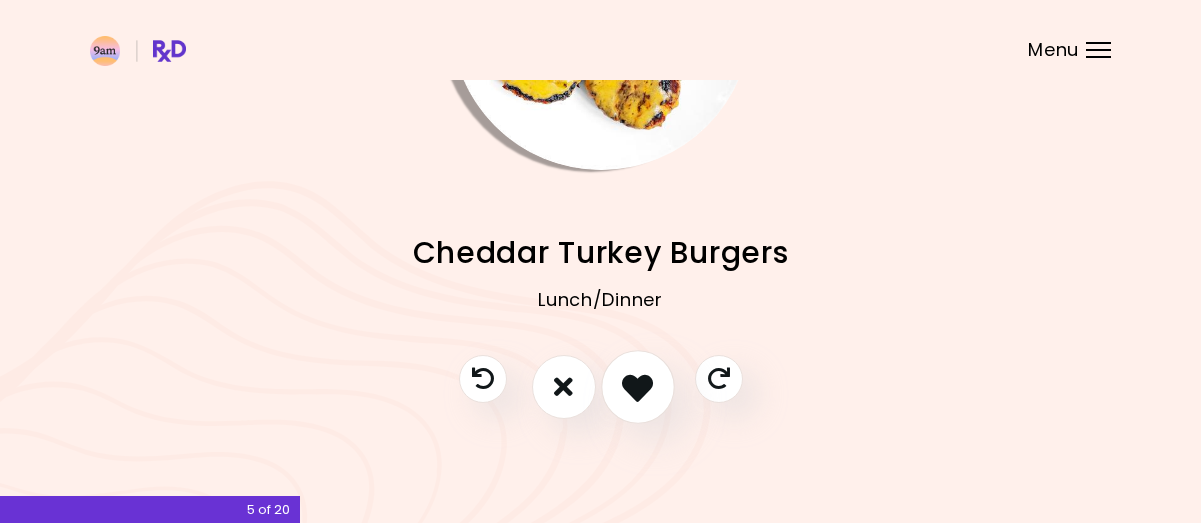 click at bounding box center (637, 386) 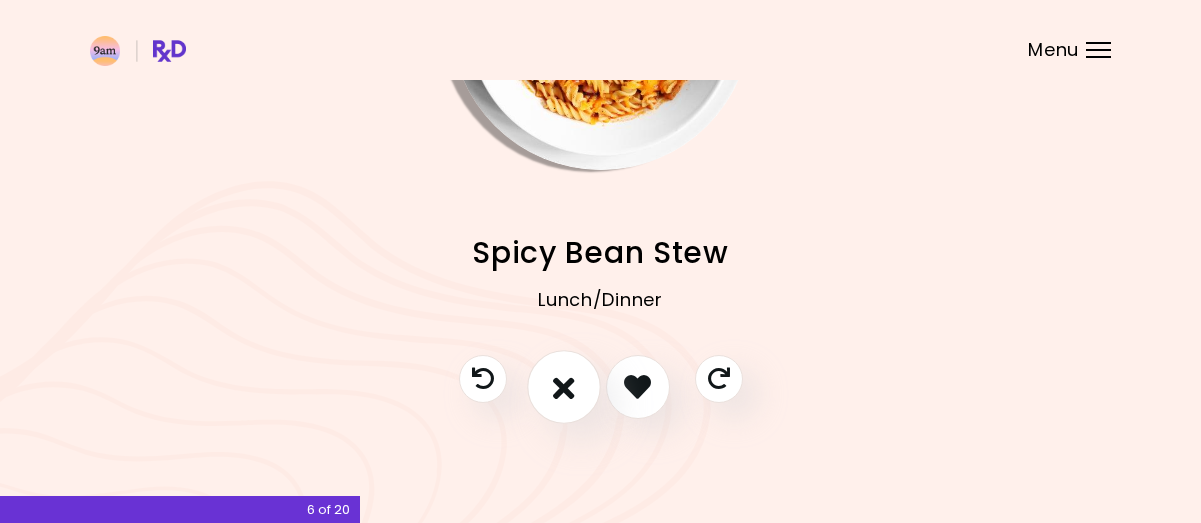 click at bounding box center [564, 387] 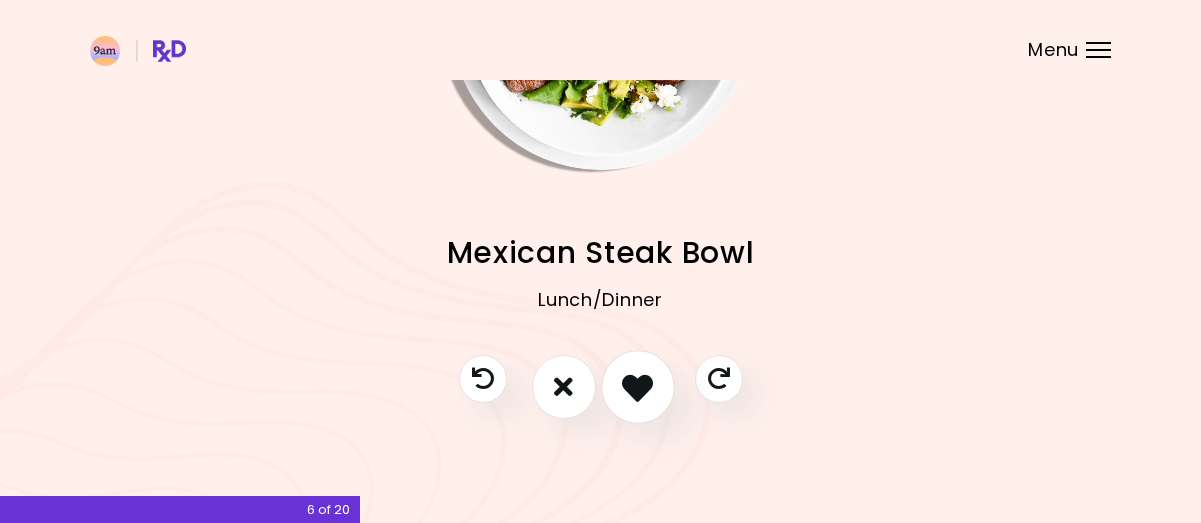 click at bounding box center (637, 386) 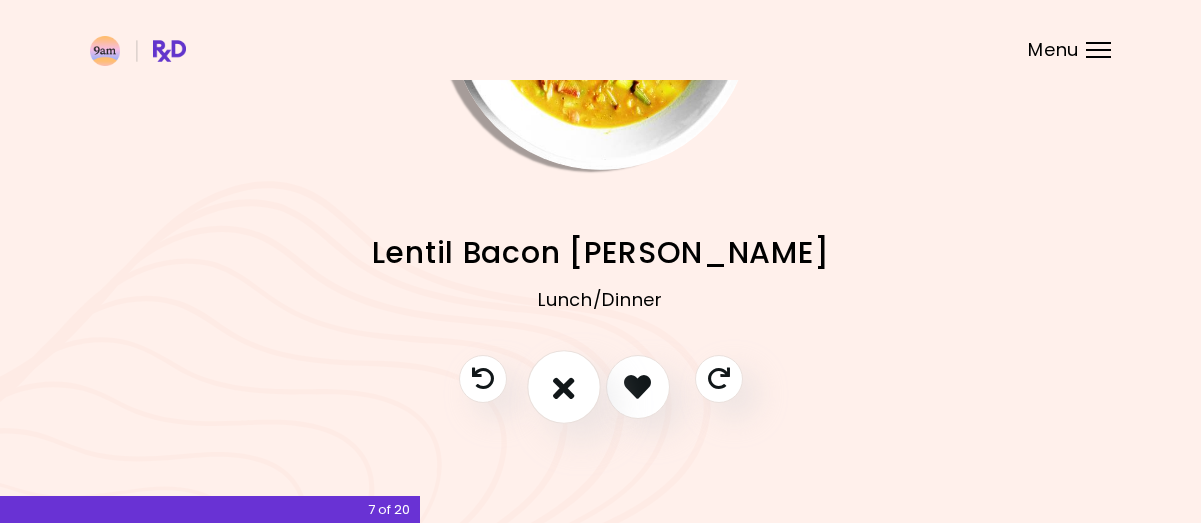 click at bounding box center (564, 386) 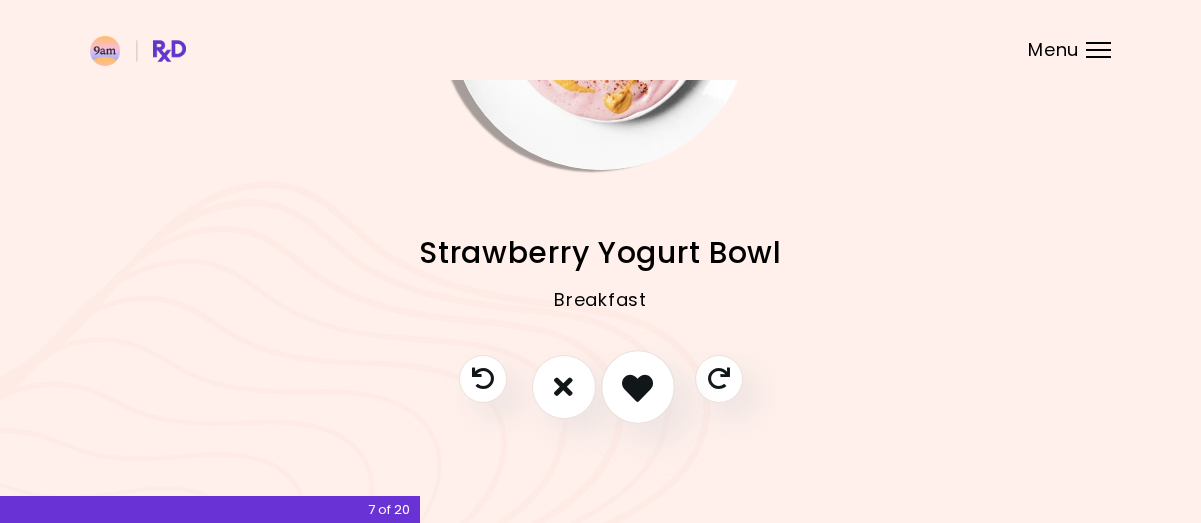 click at bounding box center (637, 386) 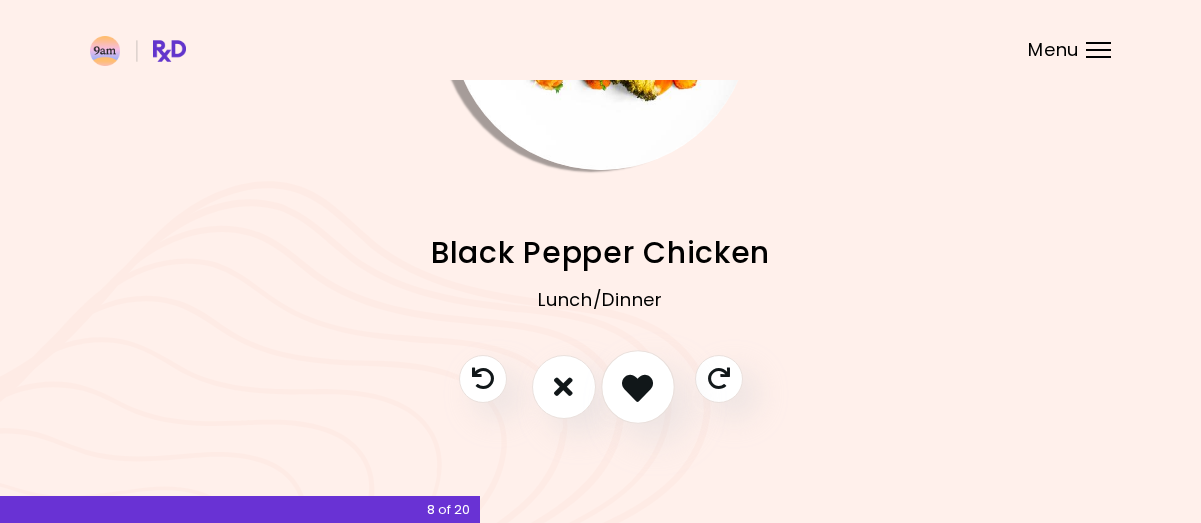 click at bounding box center (637, 386) 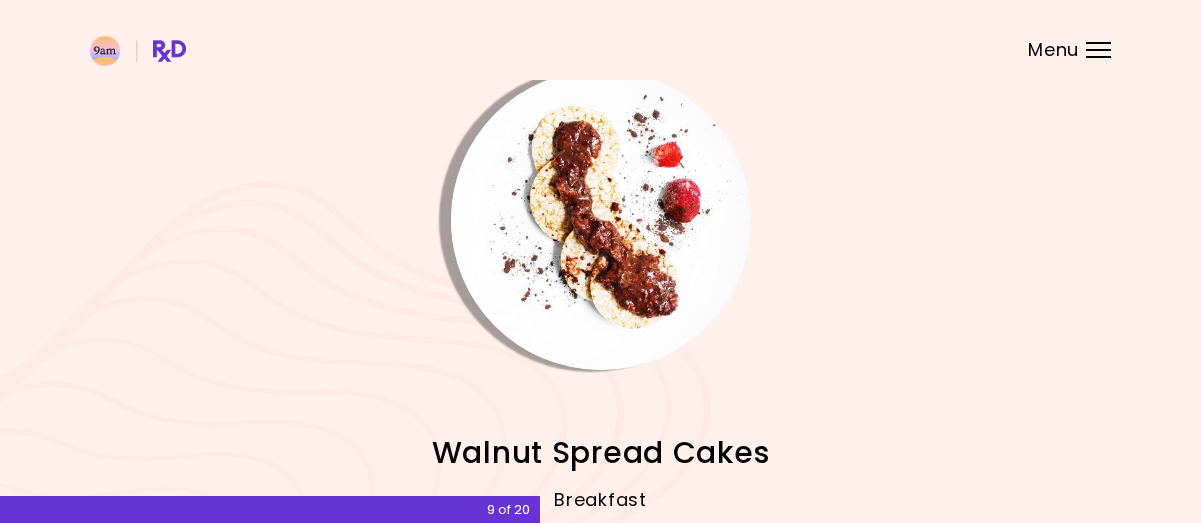 scroll, scrollTop: 215, scrollLeft: 0, axis: vertical 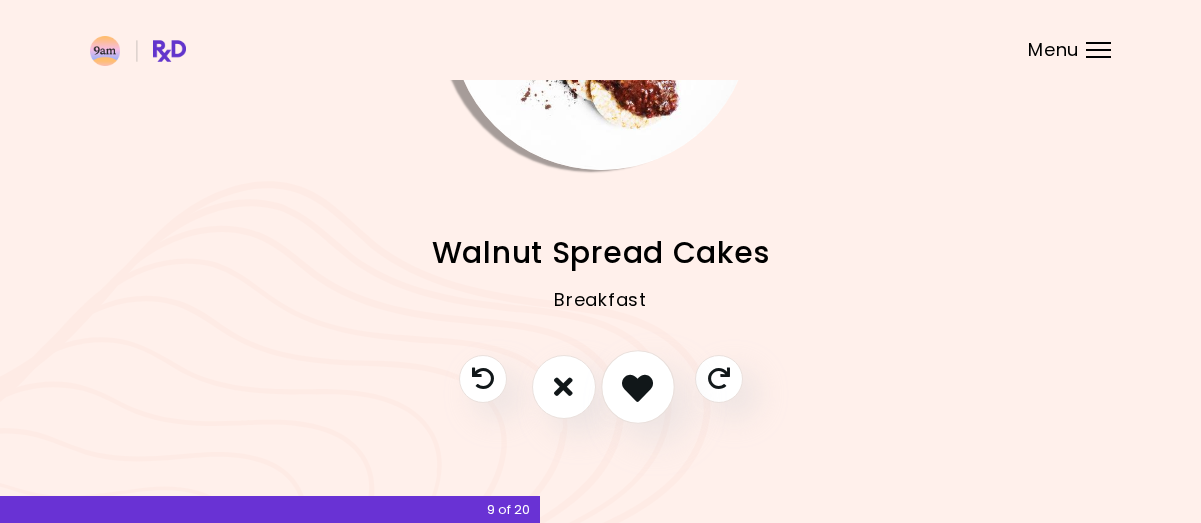 click at bounding box center [637, 386] 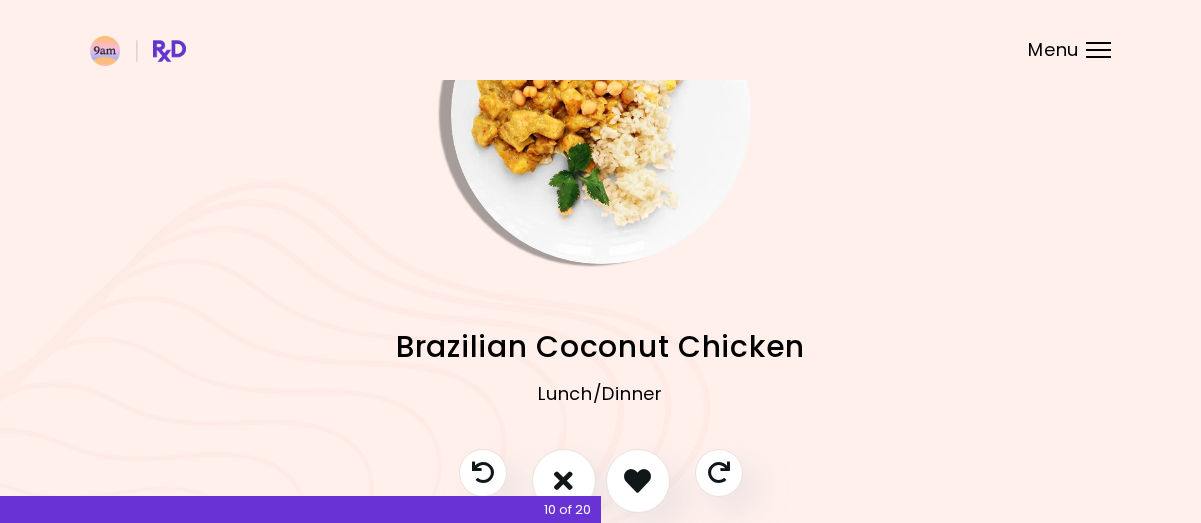 scroll, scrollTop: 0, scrollLeft: 0, axis: both 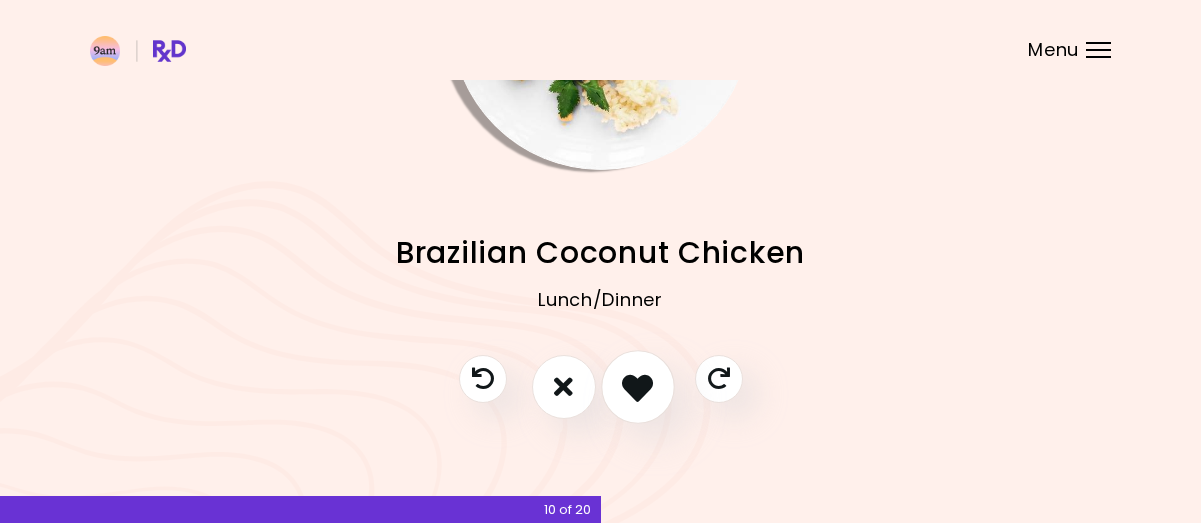 click at bounding box center [637, 386] 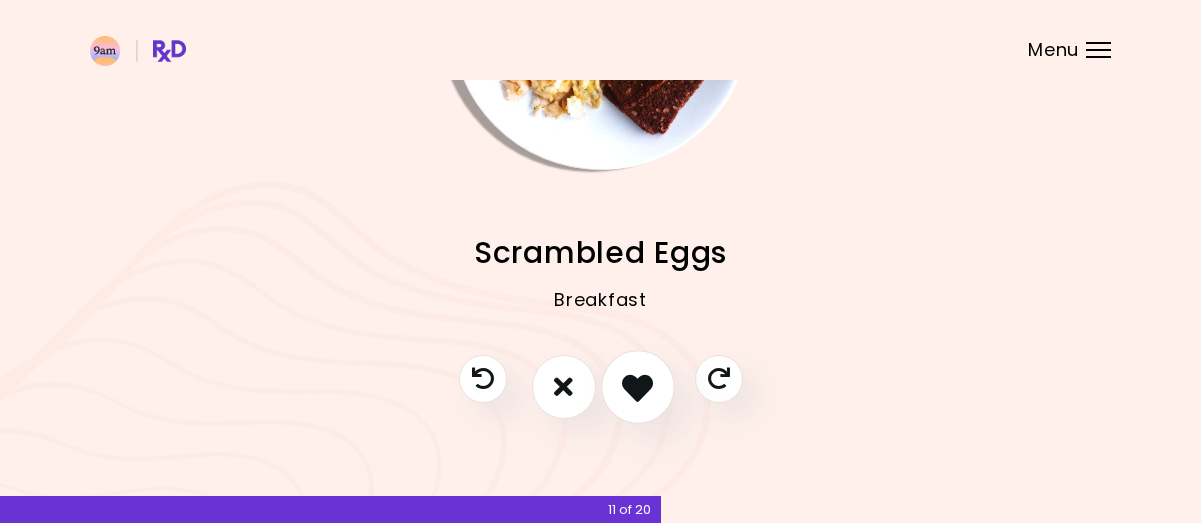 click at bounding box center [637, 386] 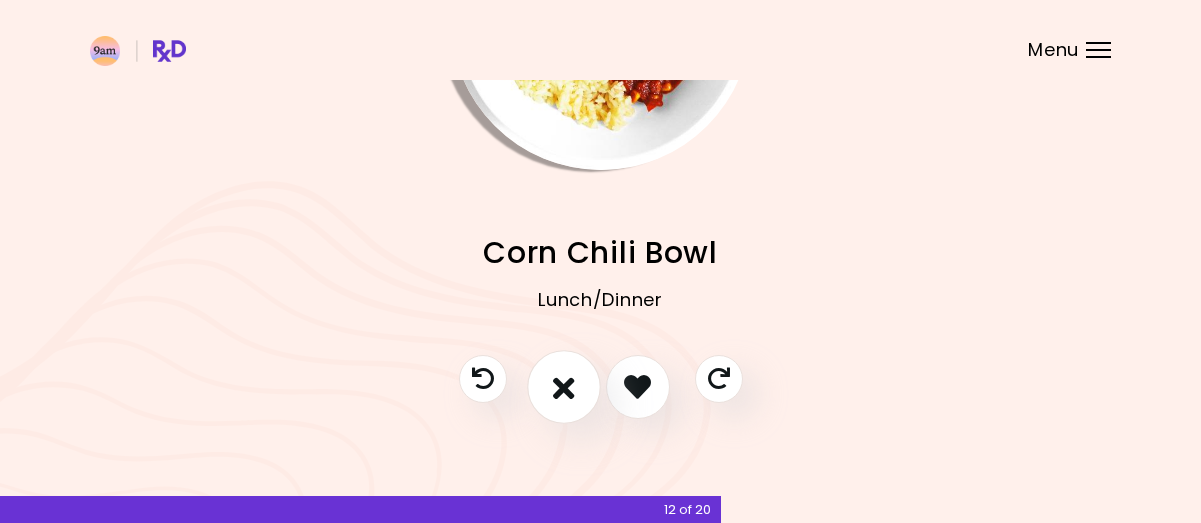 click at bounding box center (564, 386) 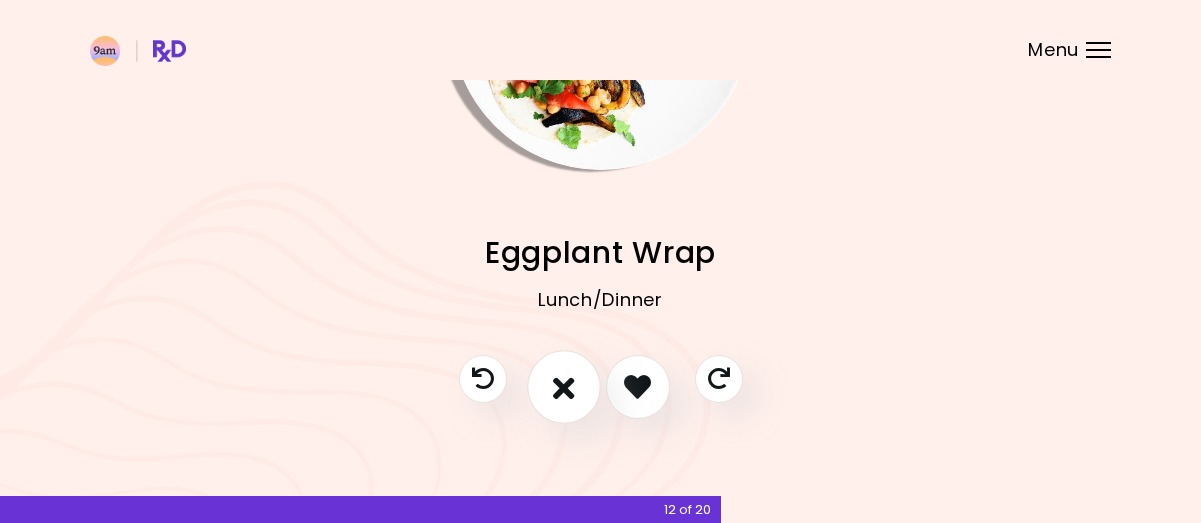 click at bounding box center [564, 386] 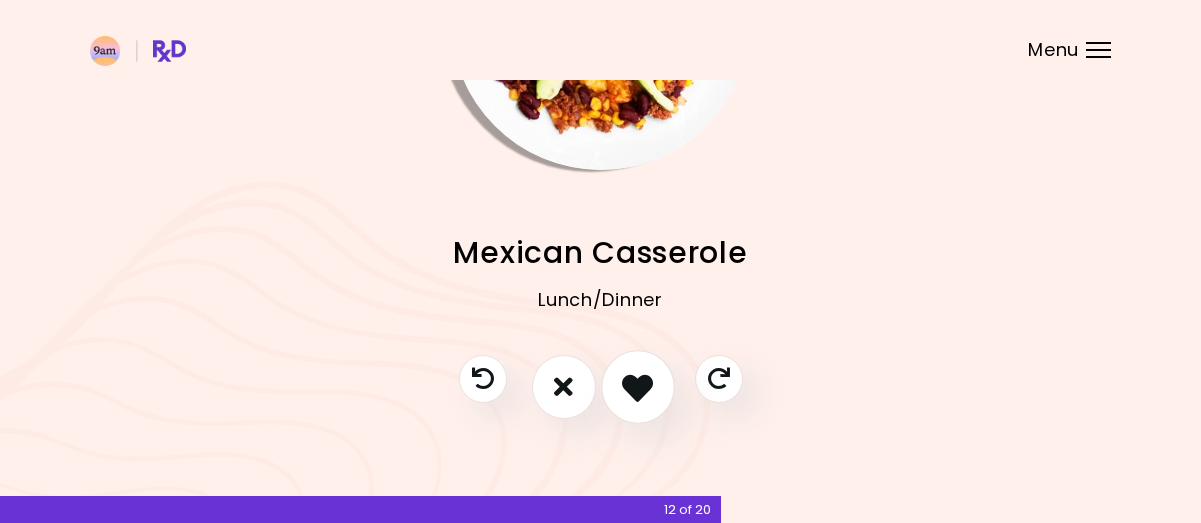 click at bounding box center (637, 386) 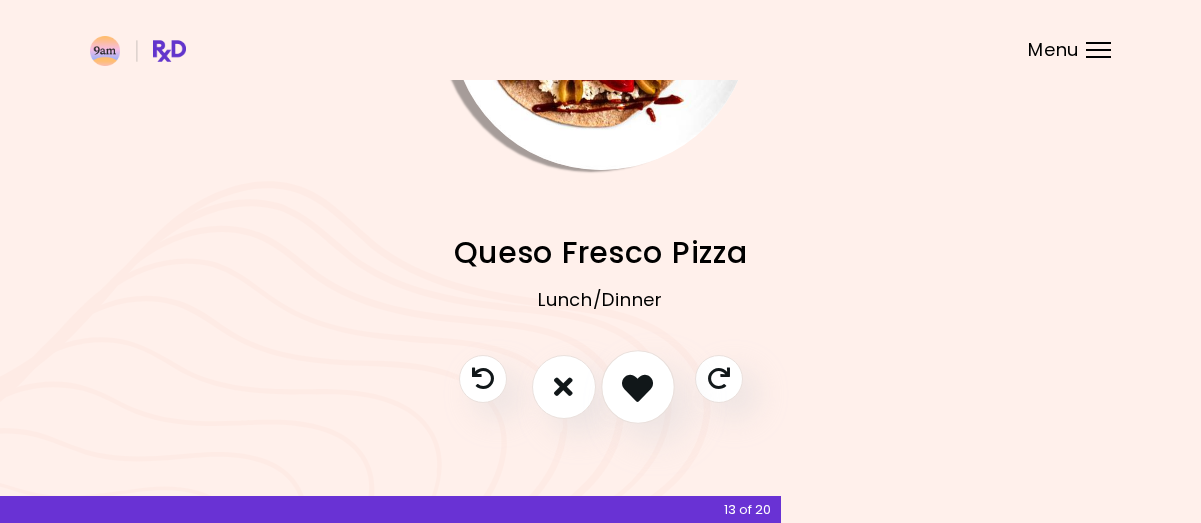 click at bounding box center [638, 387] 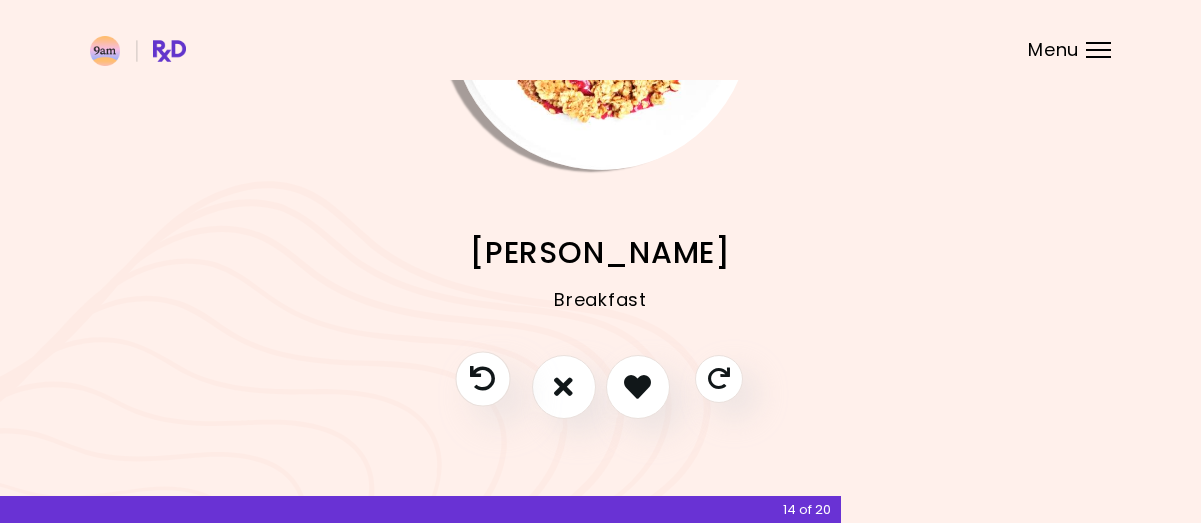 click at bounding box center (482, 378) 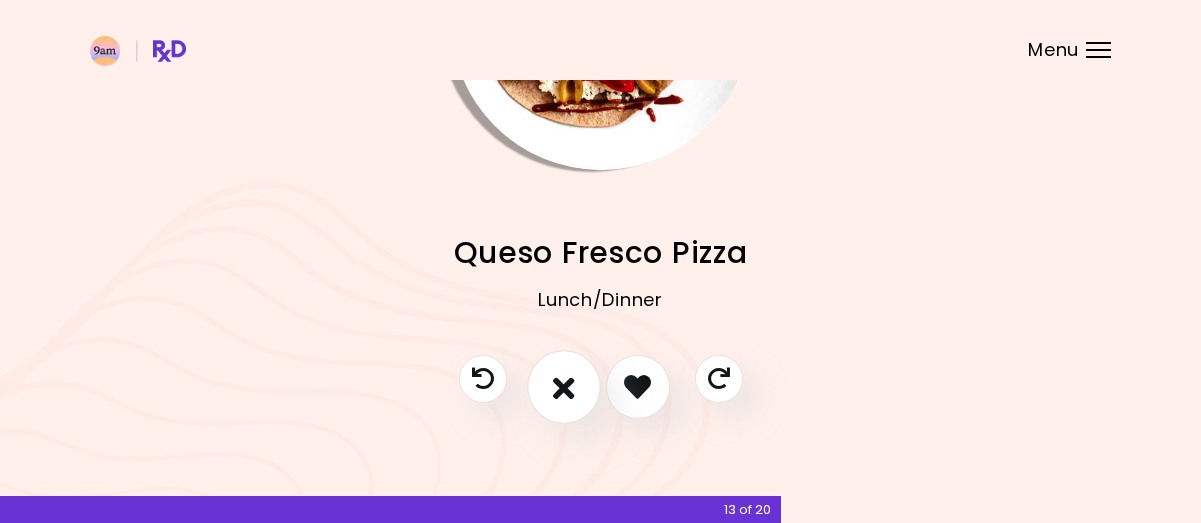 click at bounding box center [564, 387] 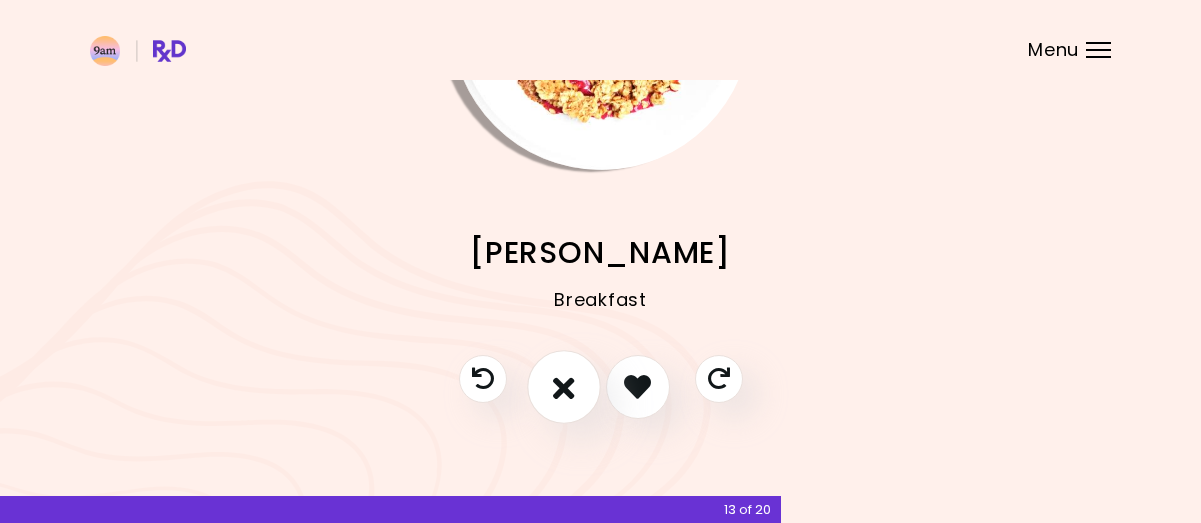 click at bounding box center [564, 387] 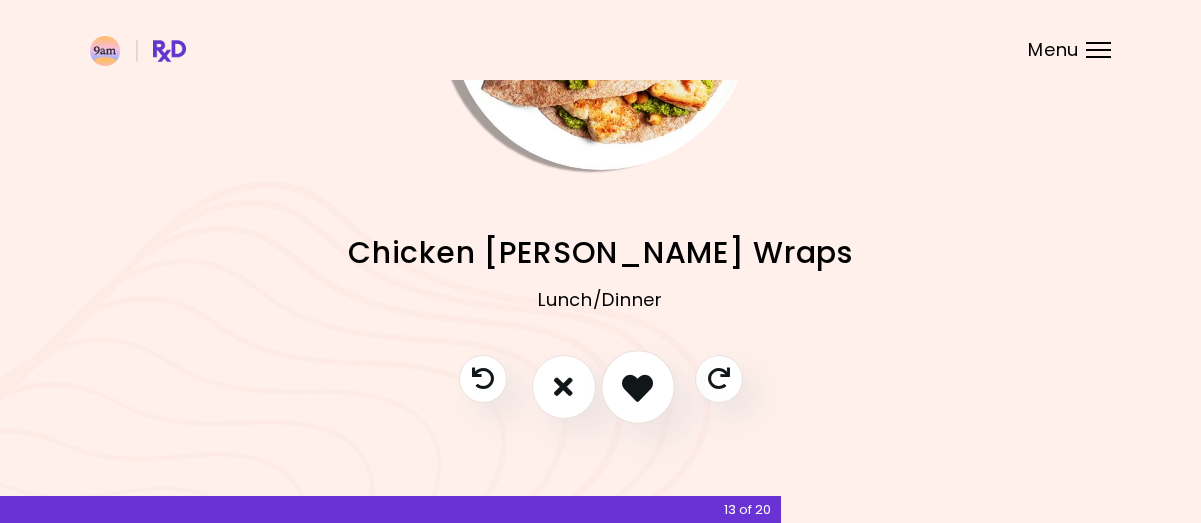 click at bounding box center [637, 386] 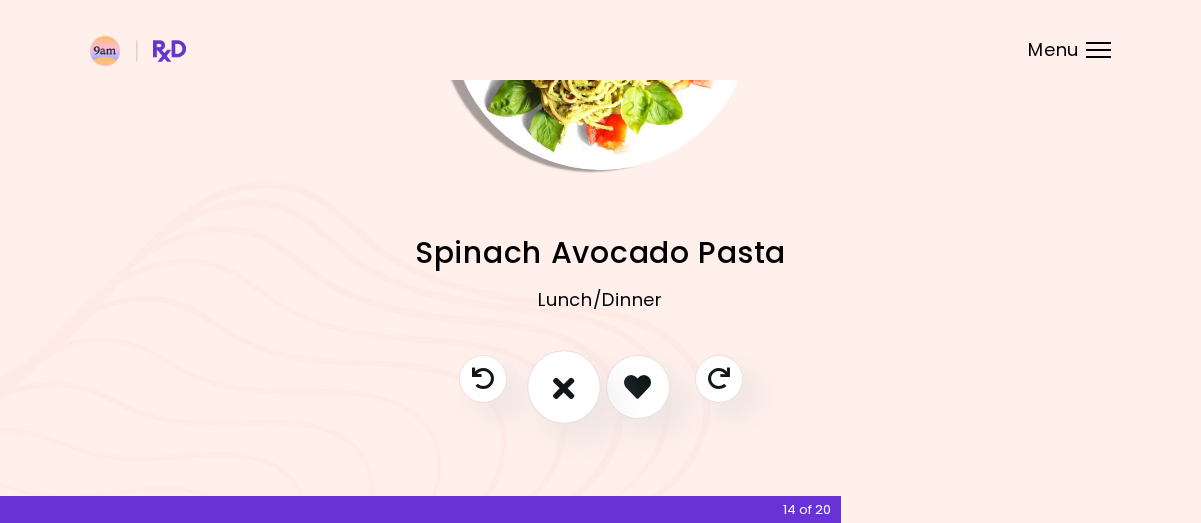 click at bounding box center [564, 386] 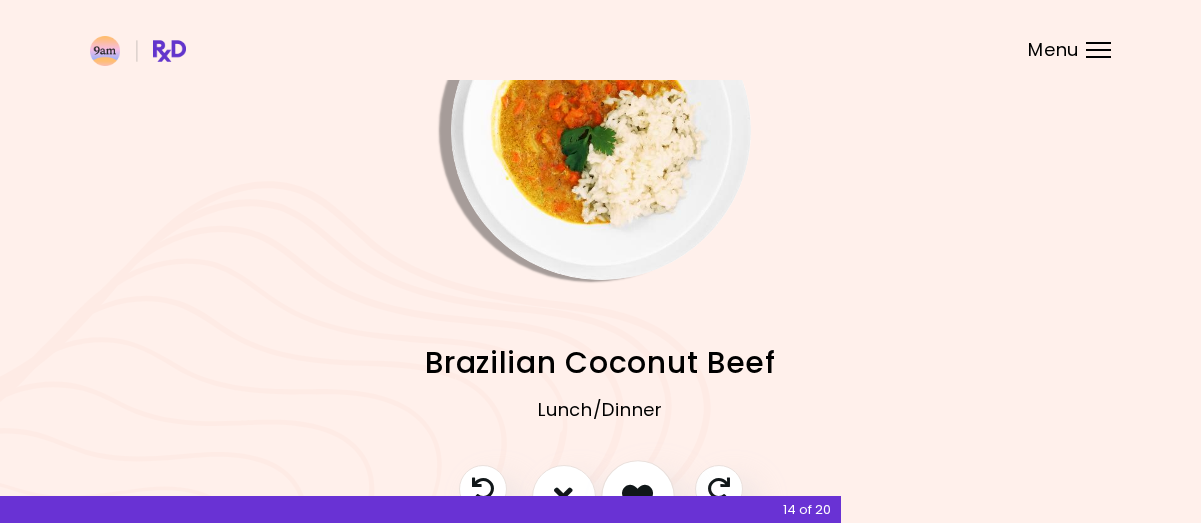 scroll, scrollTop: 215, scrollLeft: 0, axis: vertical 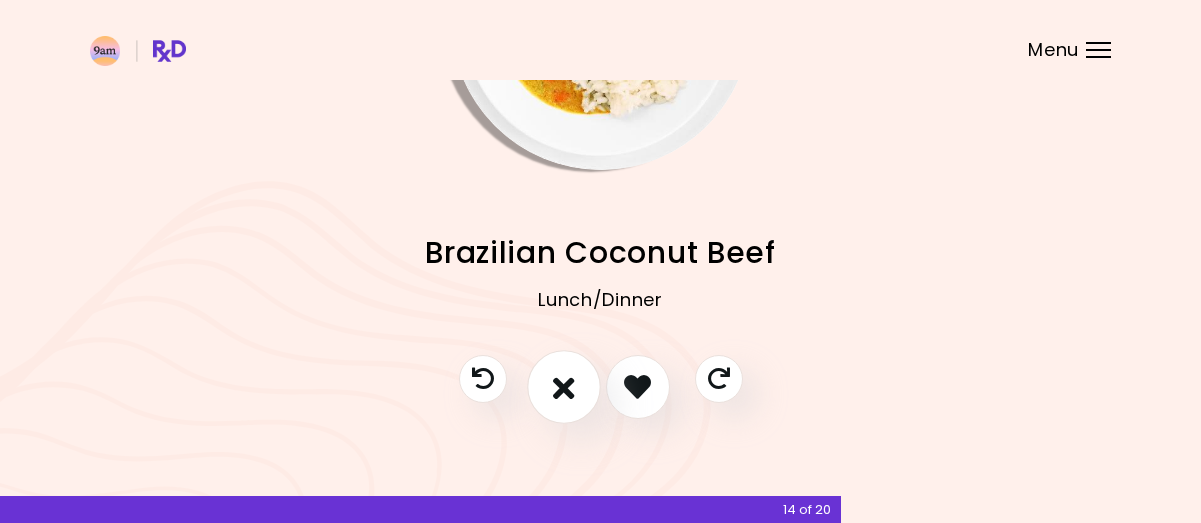click at bounding box center (564, 386) 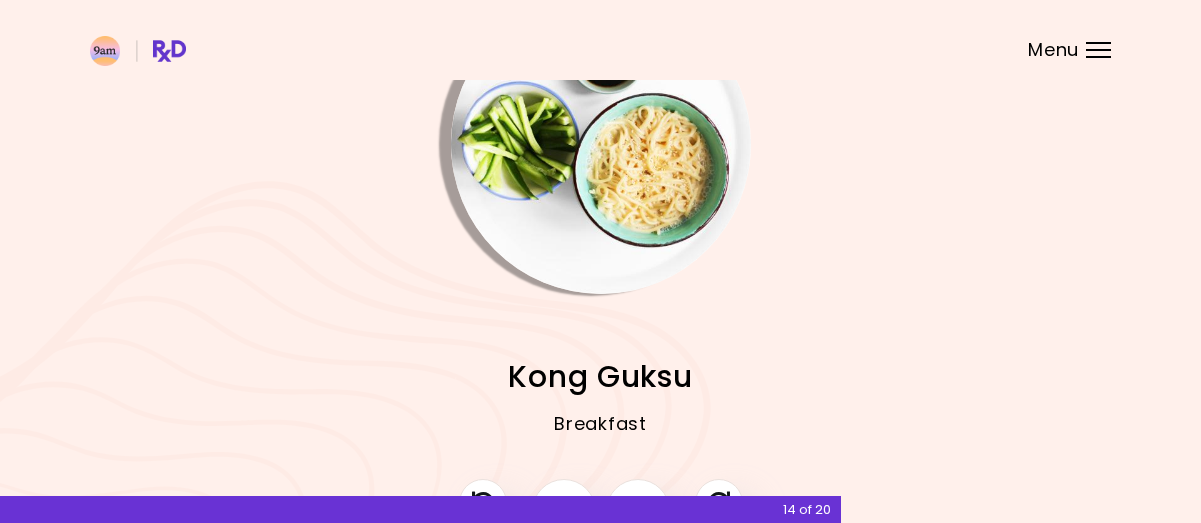 scroll, scrollTop: 215, scrollLeft: 0, axis: vertical 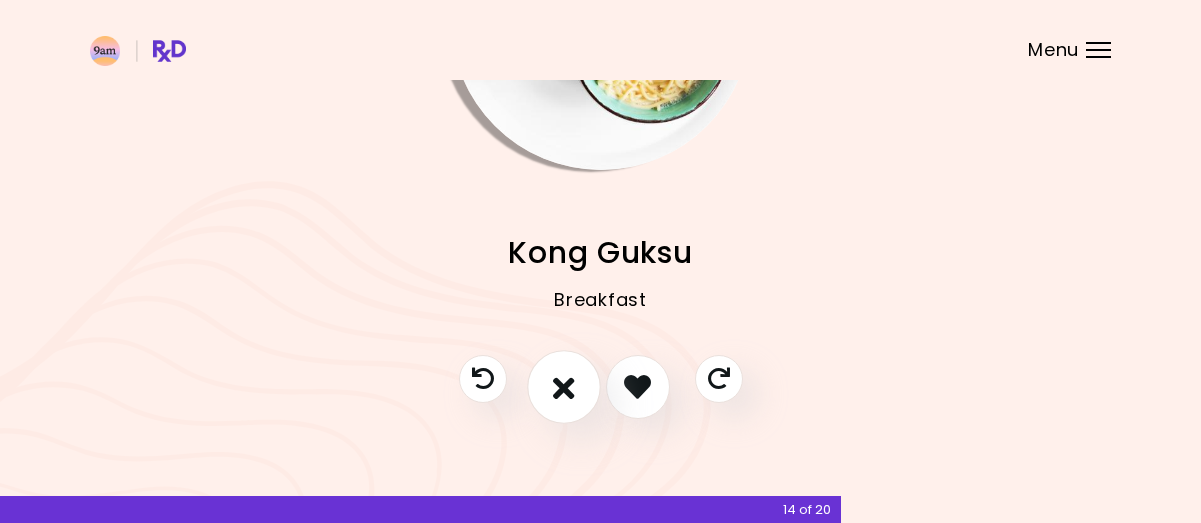 click at bounding box center (564, 386) 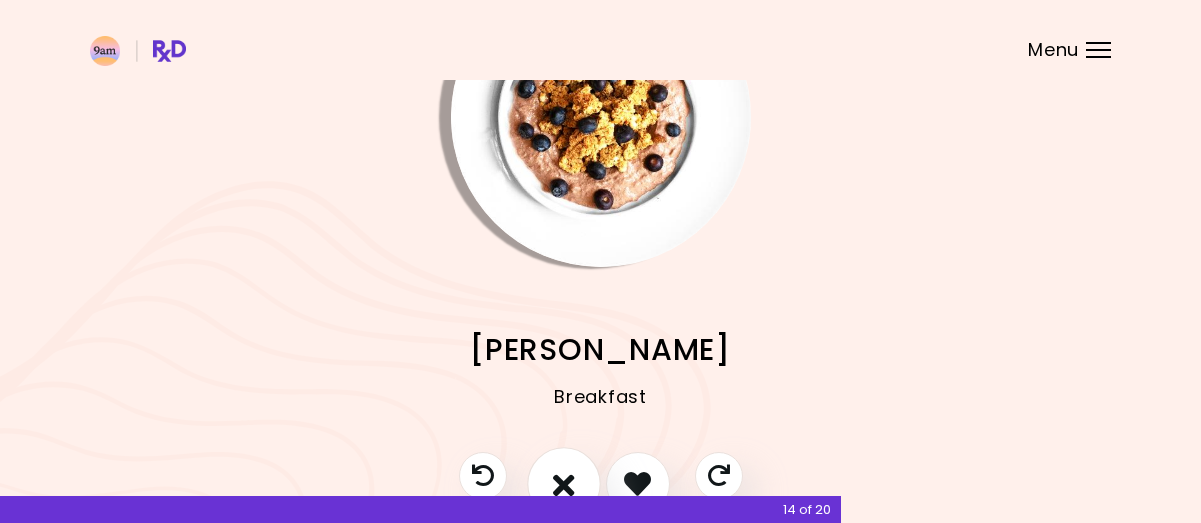 scroll, scrollTop: 1, scrollLeft: 0, axis: vertical 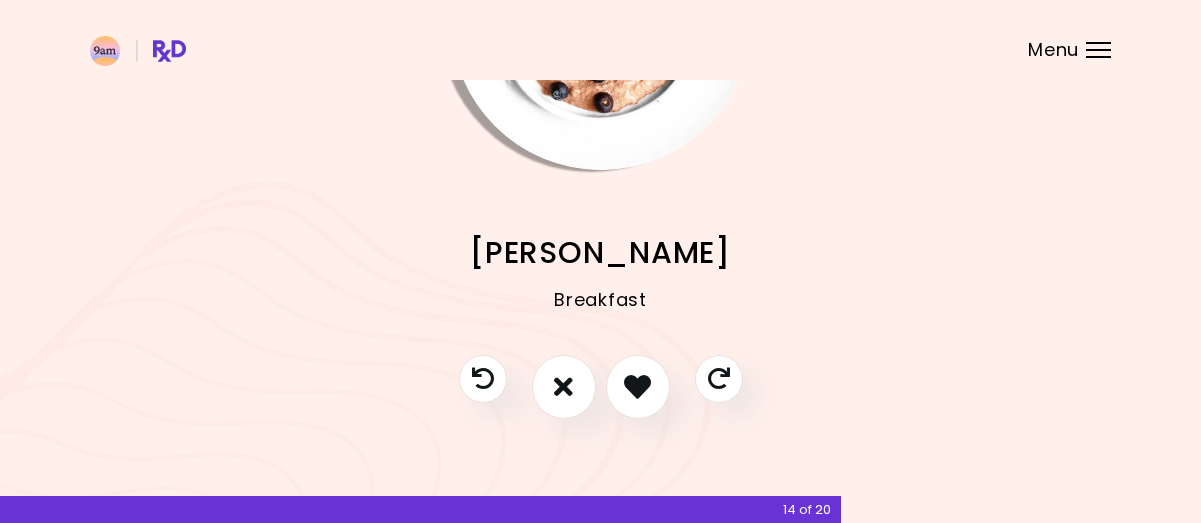 click at bounding box center [563, 386] 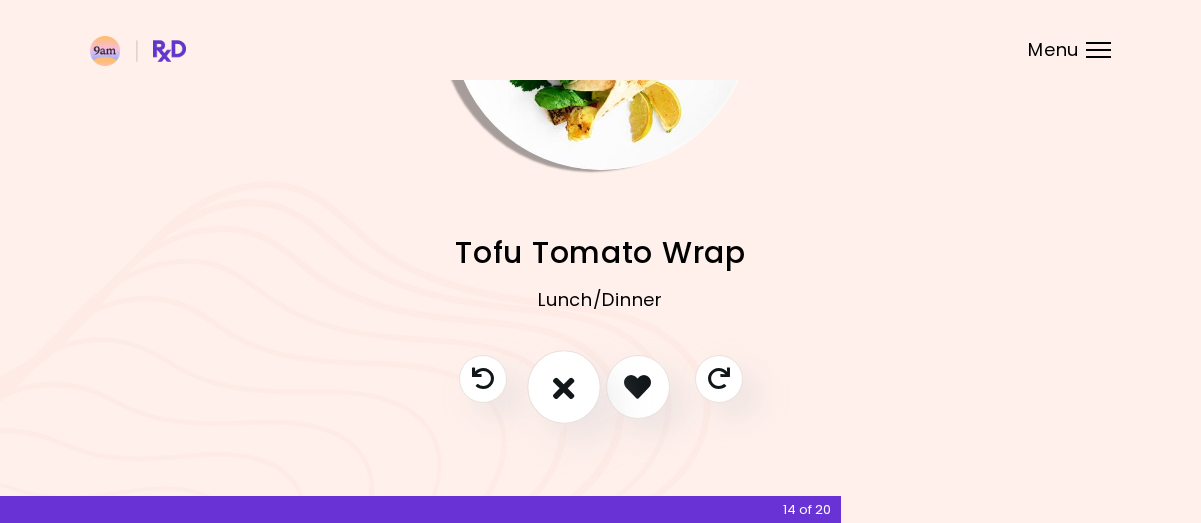 click at bounding box center [564, 386] 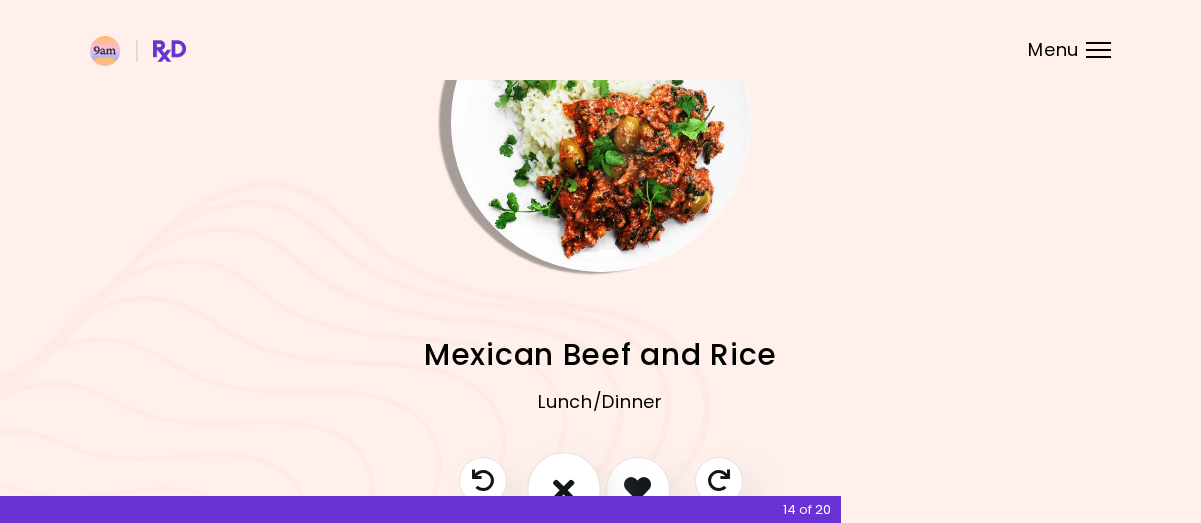 scroll, scrollTop: 0, scrollLeft: 0, axis: both 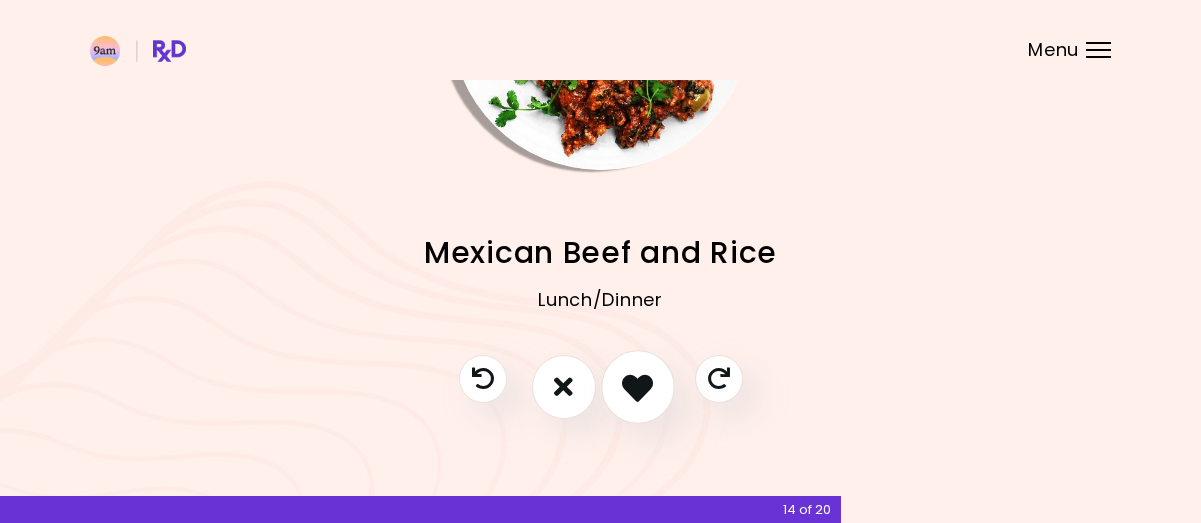 click at bounding box center [637, 386] 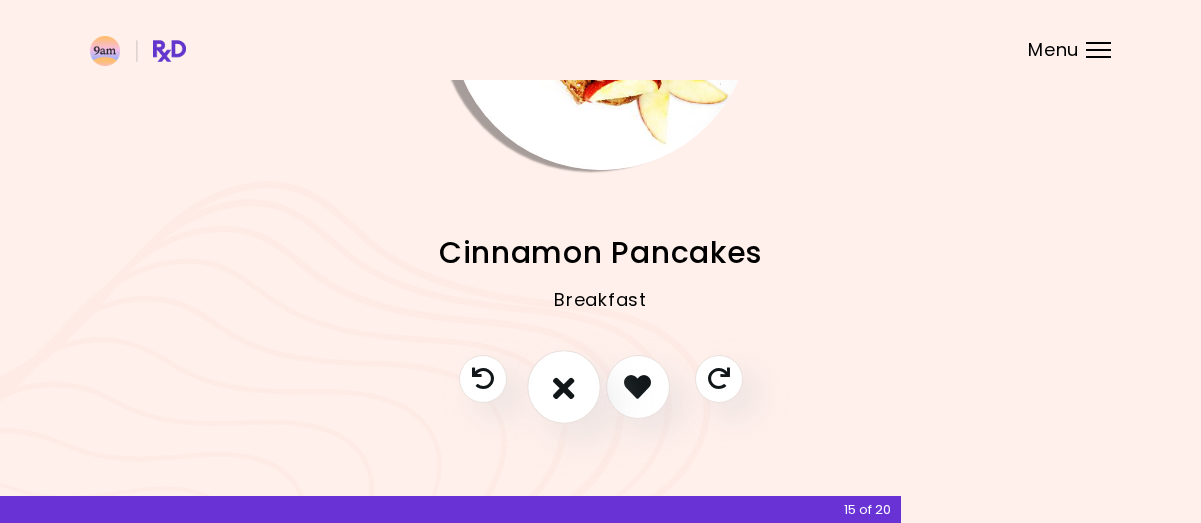 scroll, scrollTop: 129, scrollLeft: 0, axis: vertical 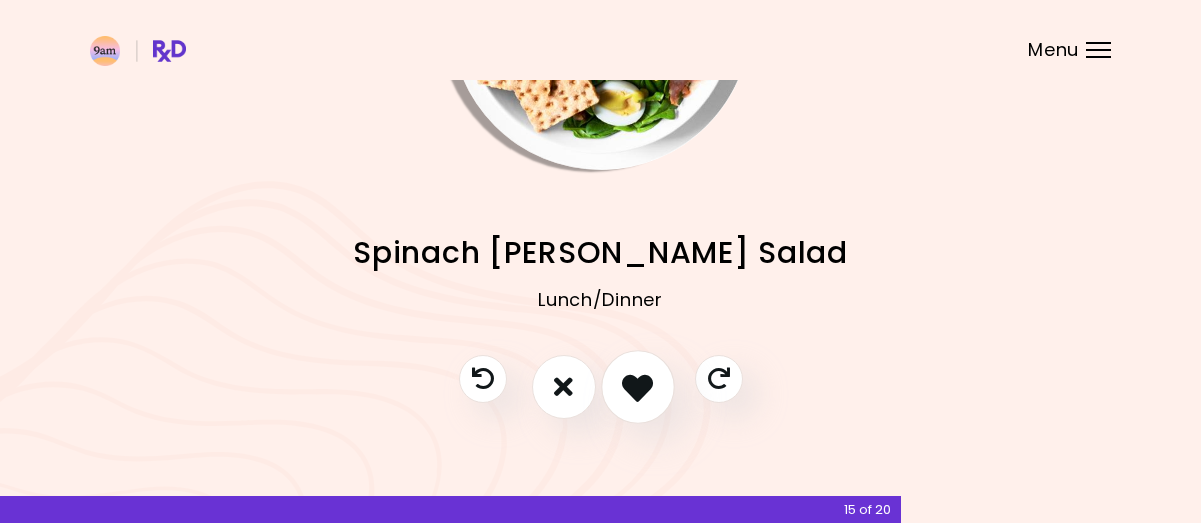 click at bounding box center [637, 386] 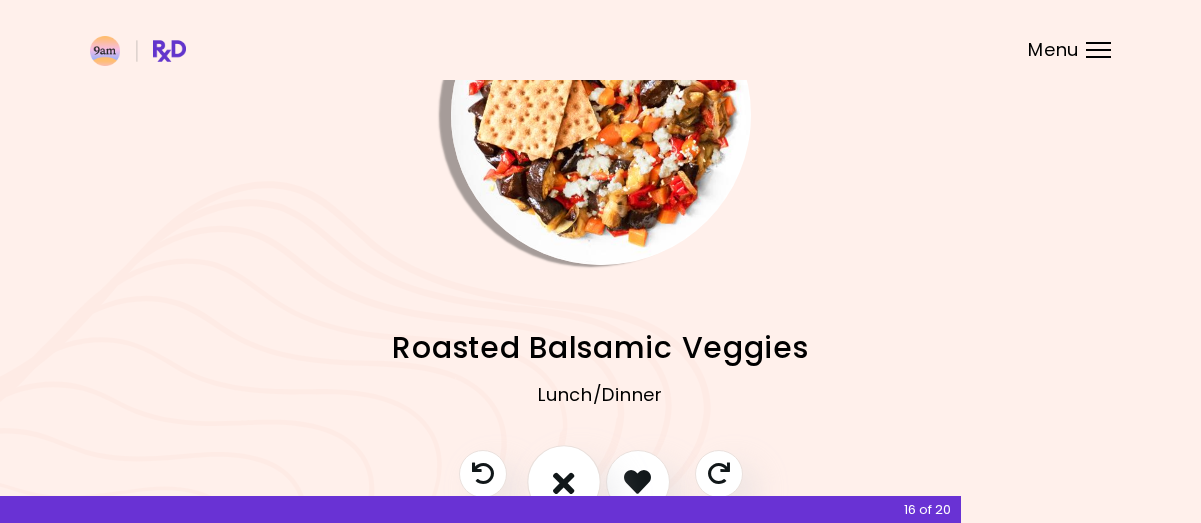 scroll, scrollTop: 215, scrollLeft: 0, axis: vertical 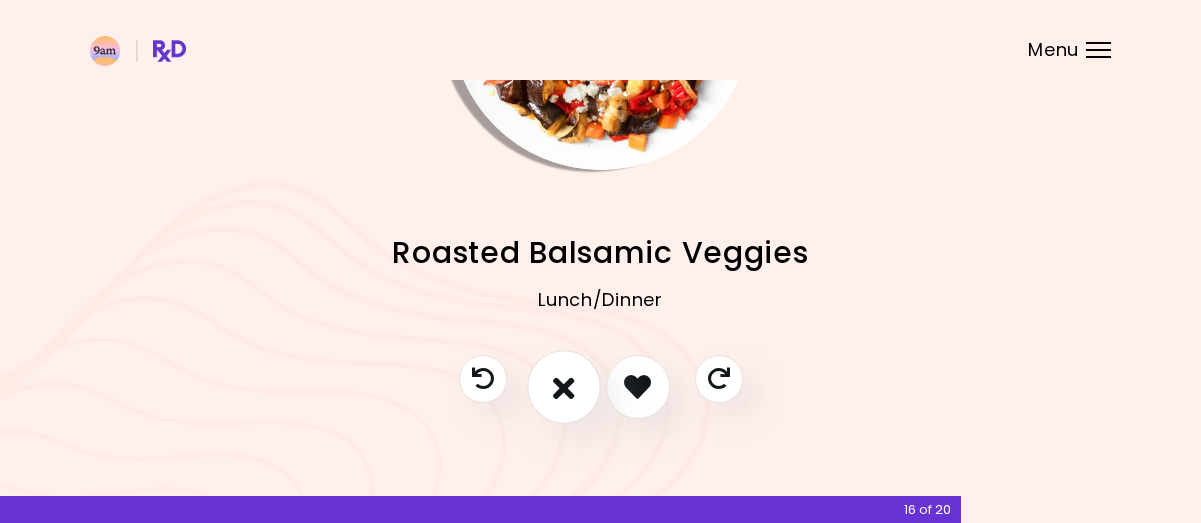 click at bounding box center [564, 386] 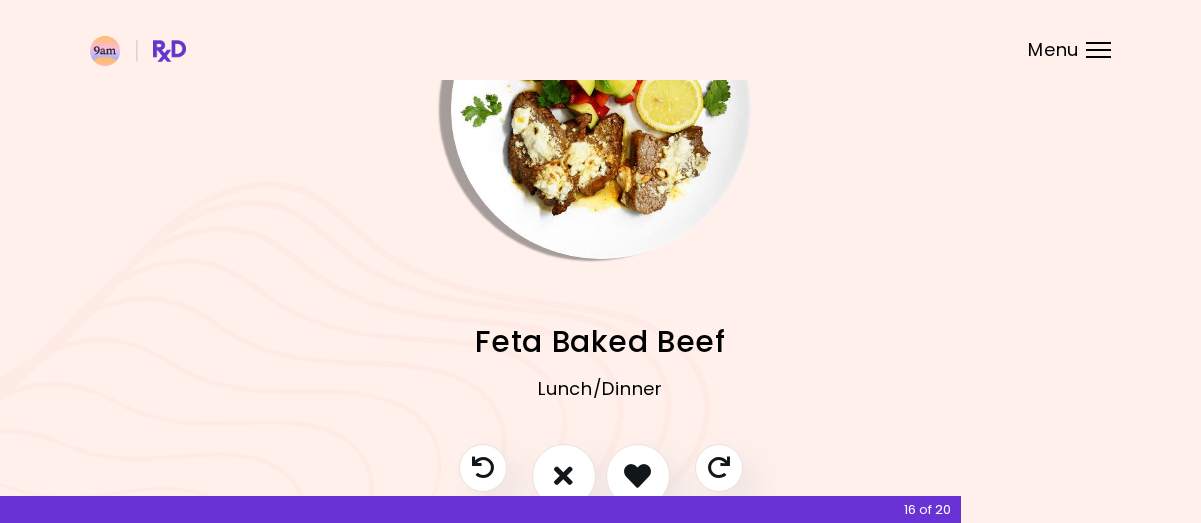 scroll, scrollTop: 215, scrollLeft: 0, axis: vertical 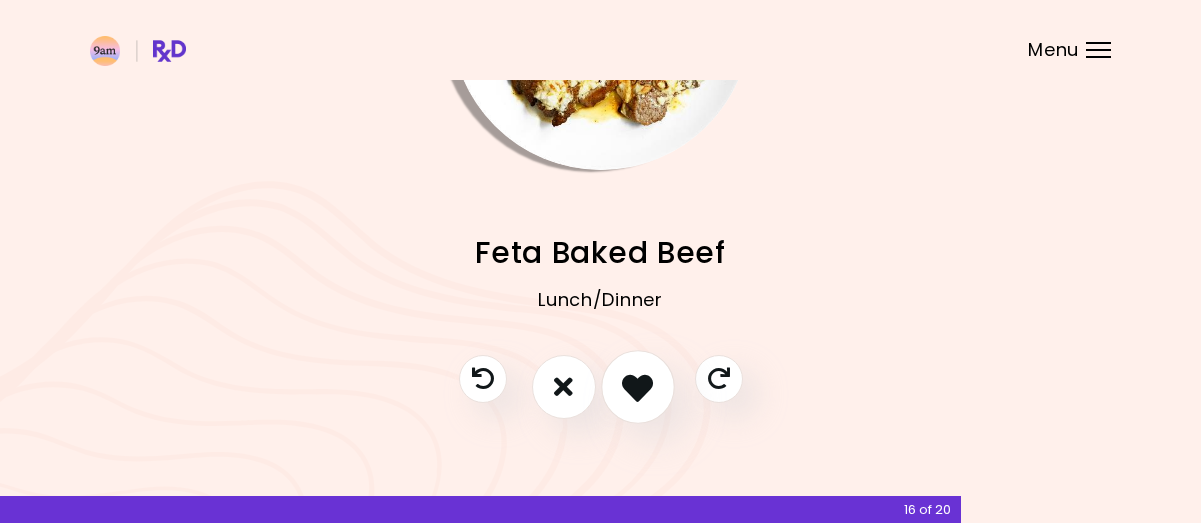 click at bounding box center (637, 386) 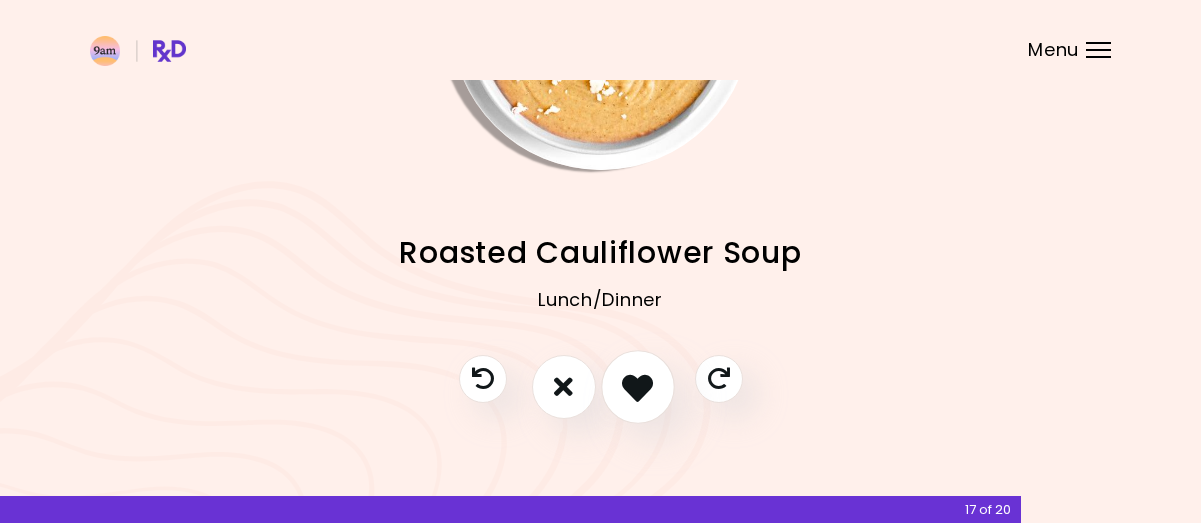 click at bounding box center [637, 386] 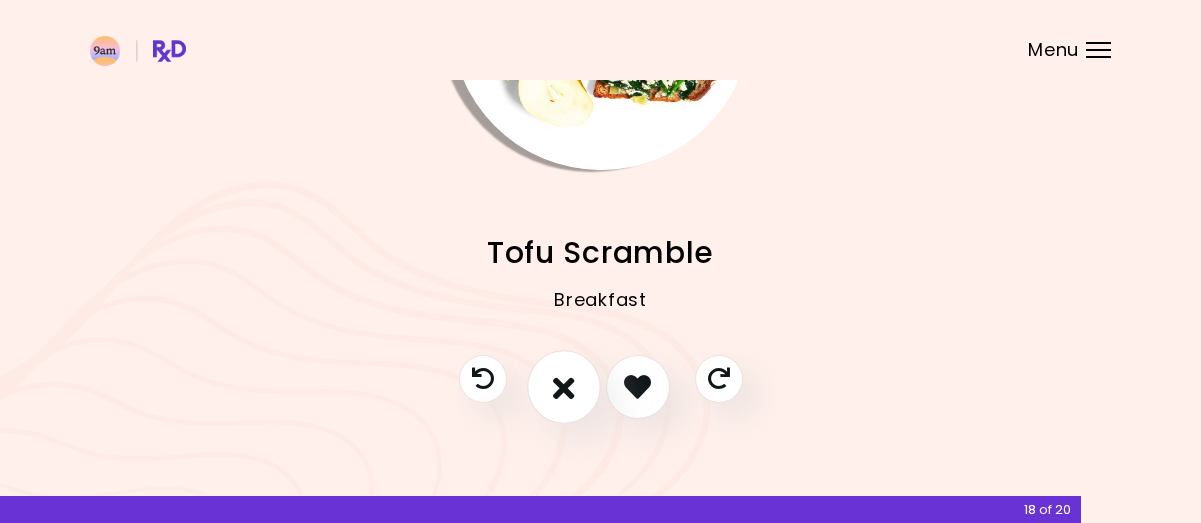 click at bounding box center [564, 386] 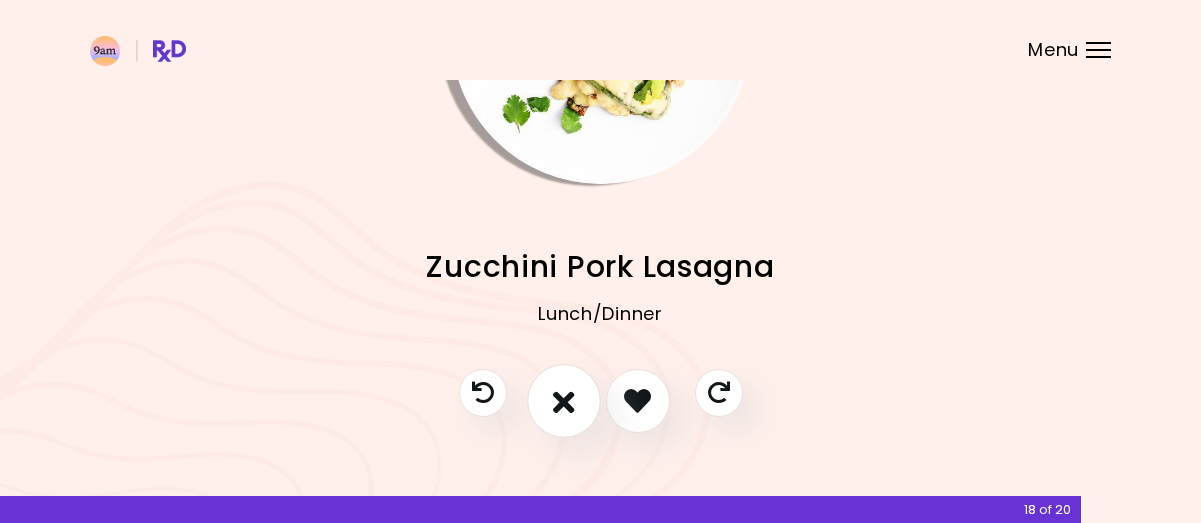 scroll, scrollTop: 215, scrollLeft: 0, axis: vertical 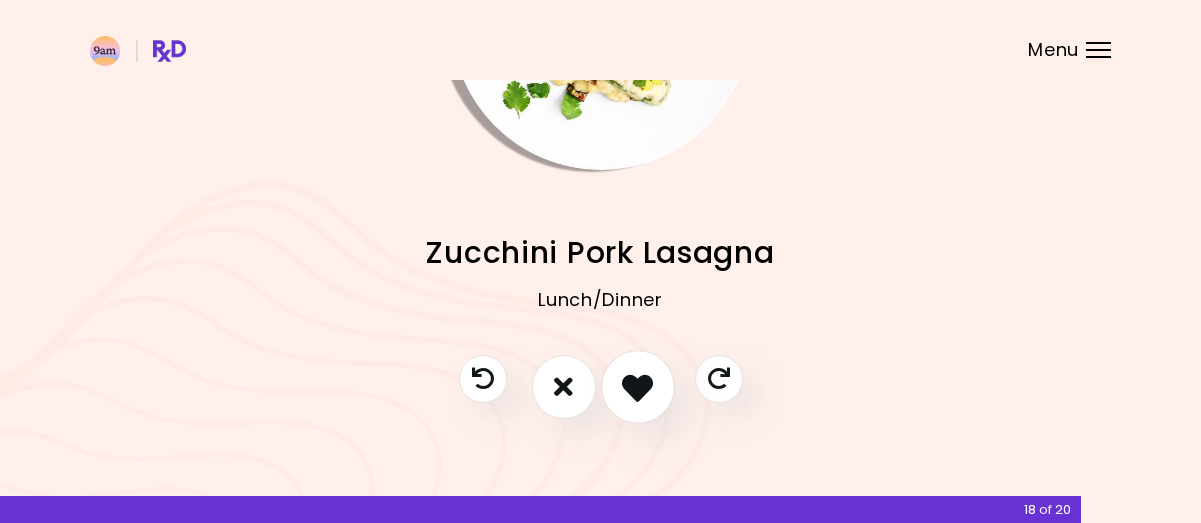 click at bounding box center (637, 386) 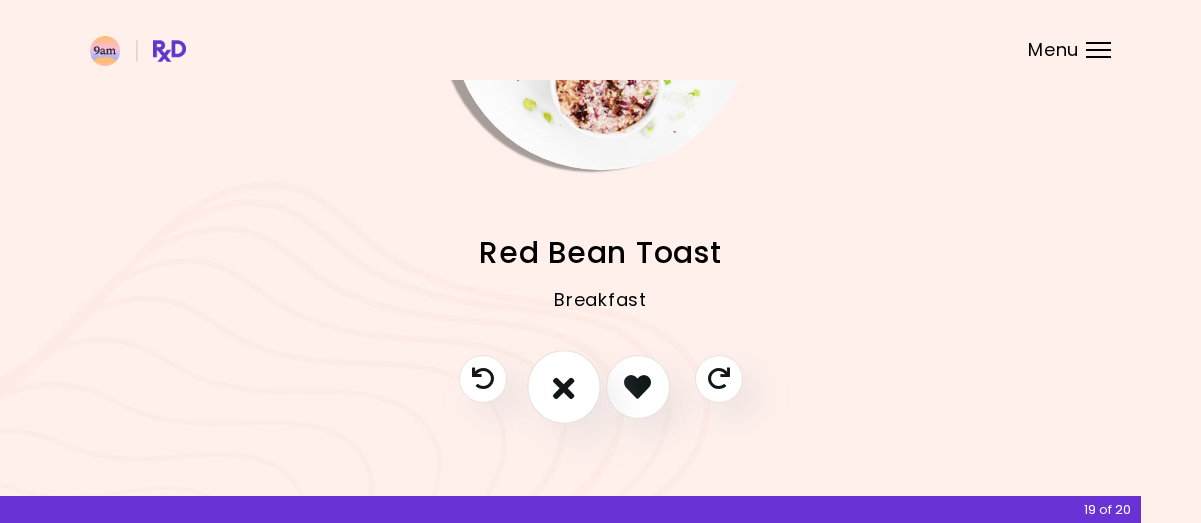 click at bounding box center [564, 386] 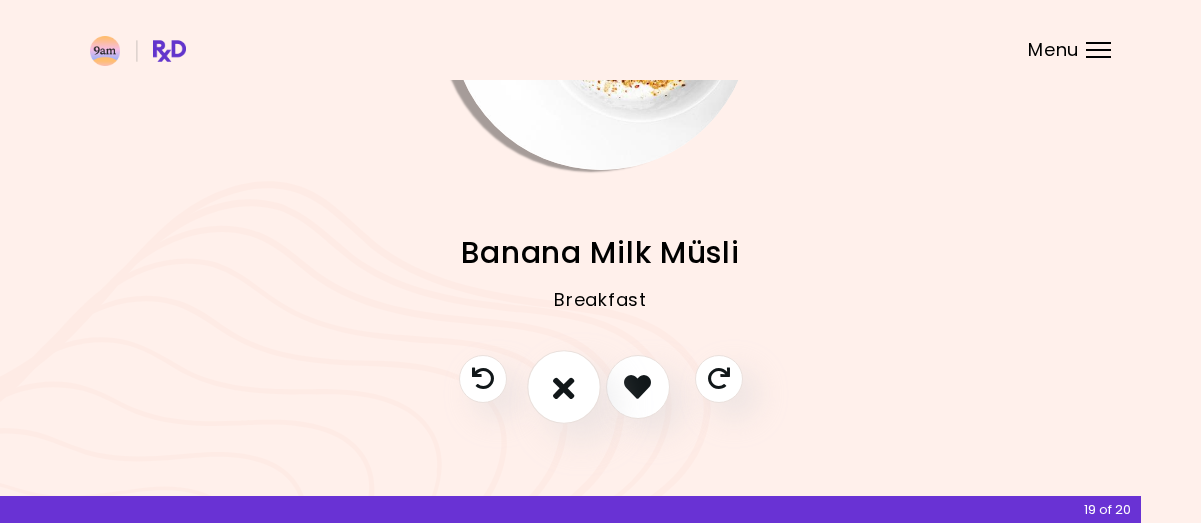 click at bounding box center (564, 387) 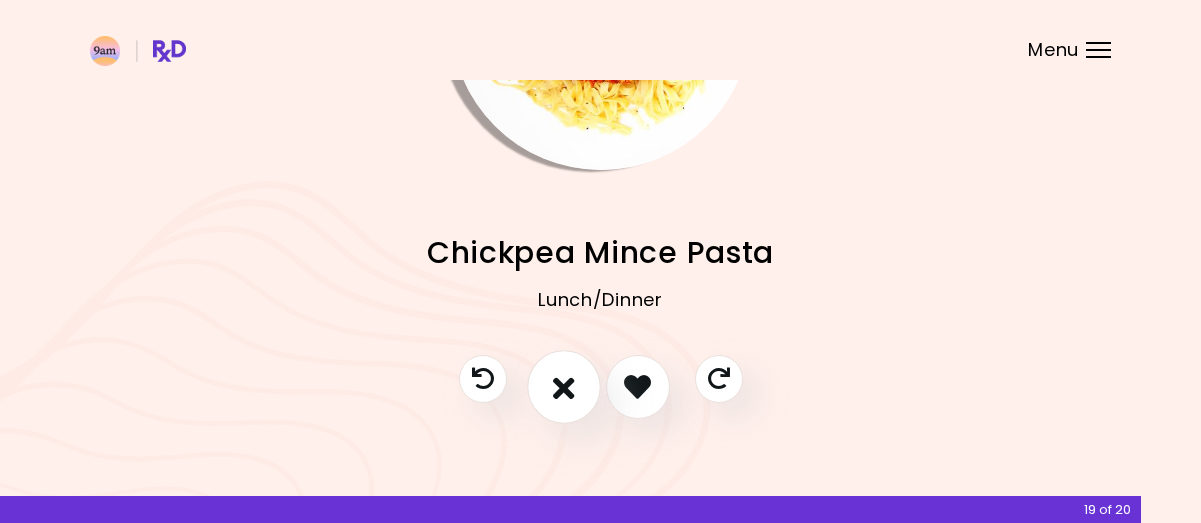 click at bounding box center (564, 387) 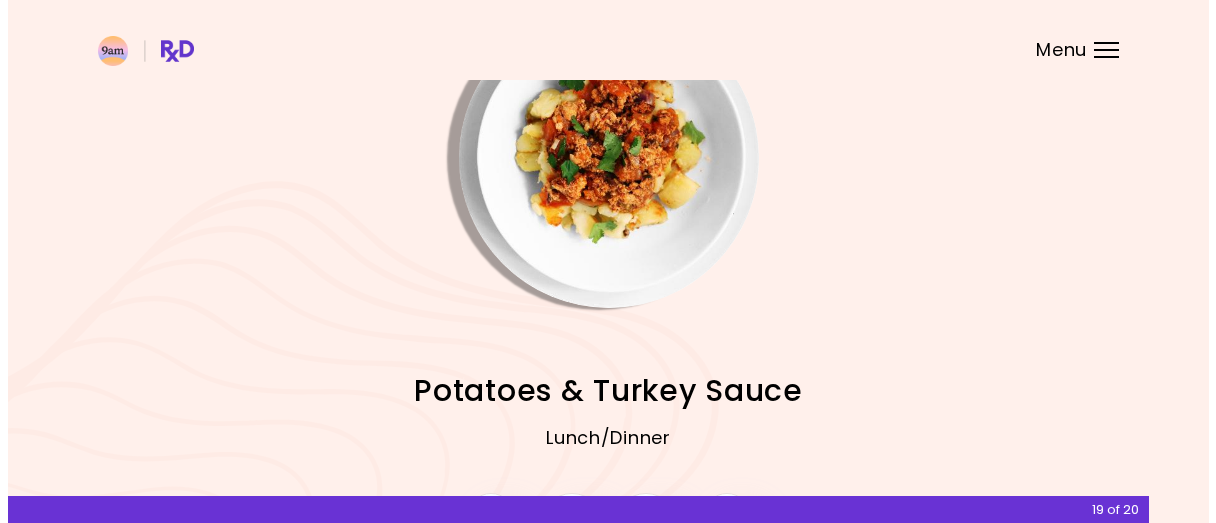 scroll, scrollTop: 215, scrollLeft: 0, axis: vertical 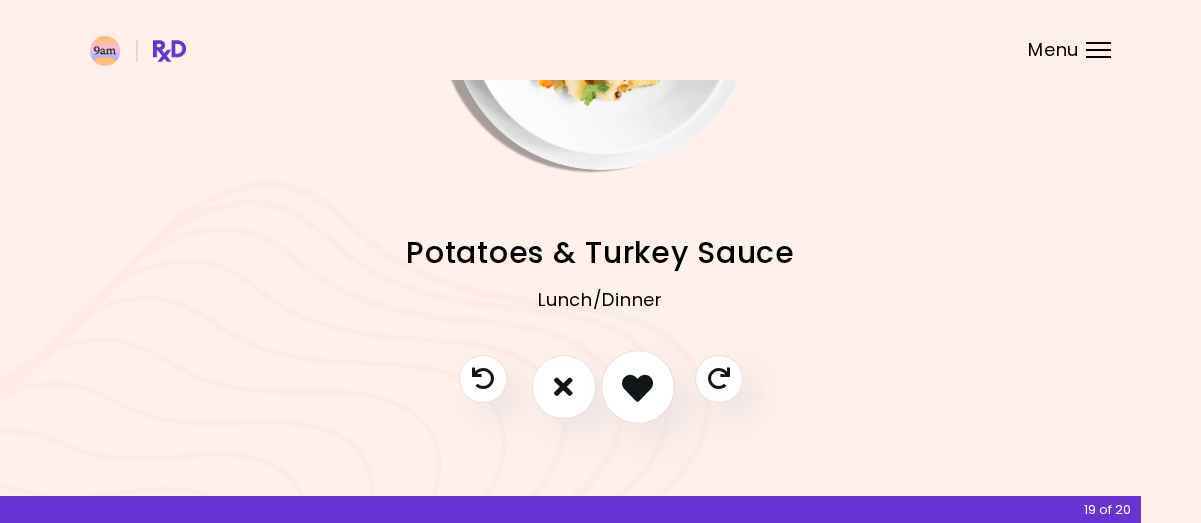 click at bounding box center (637, 386) 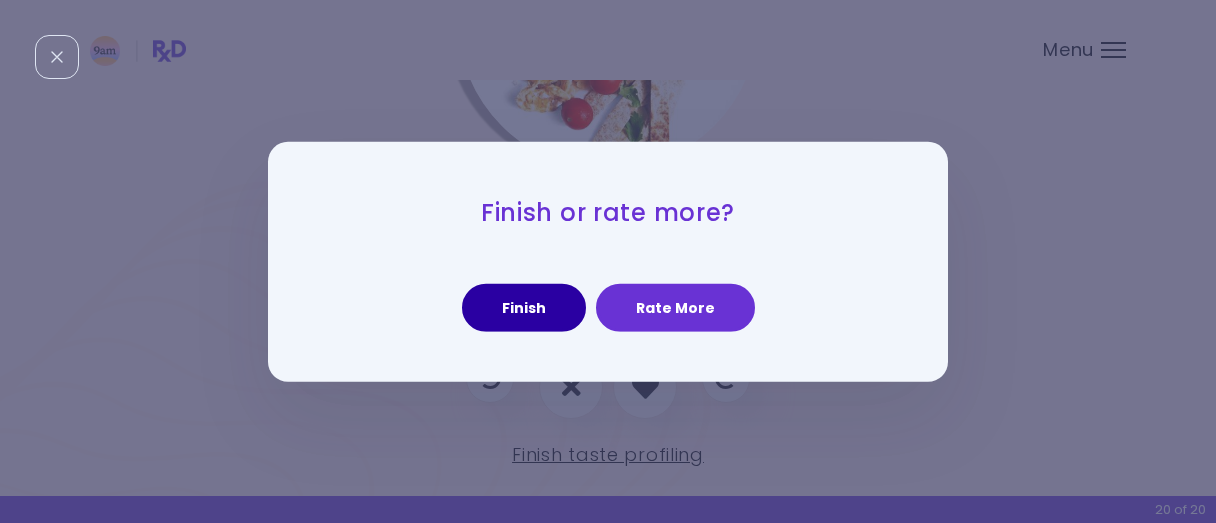 click on "Finish" at bounding box center (524, 308) 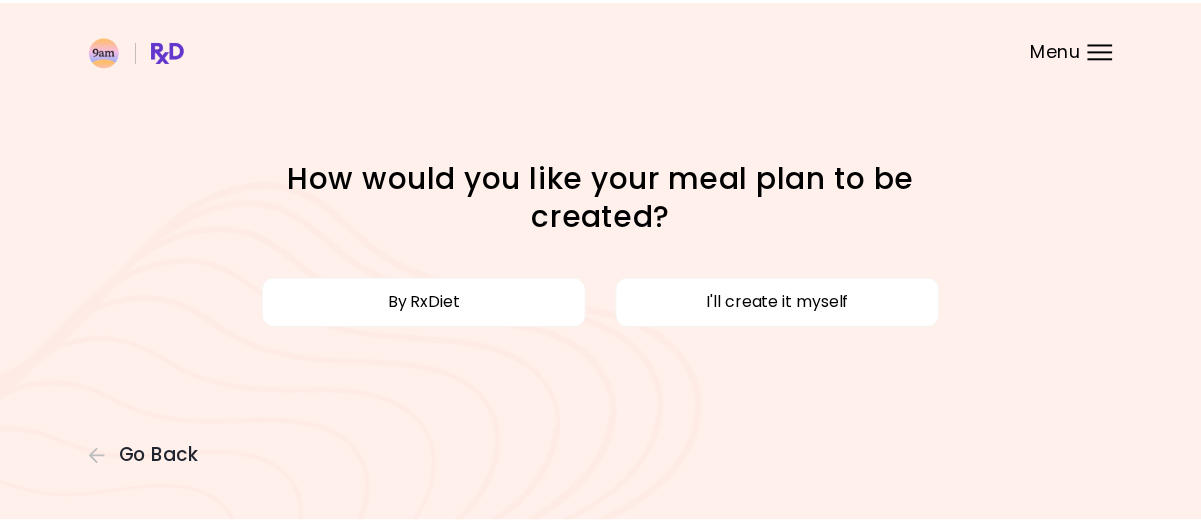 scroll, scrollTop: 0, scrollLeft: 0, axis: both 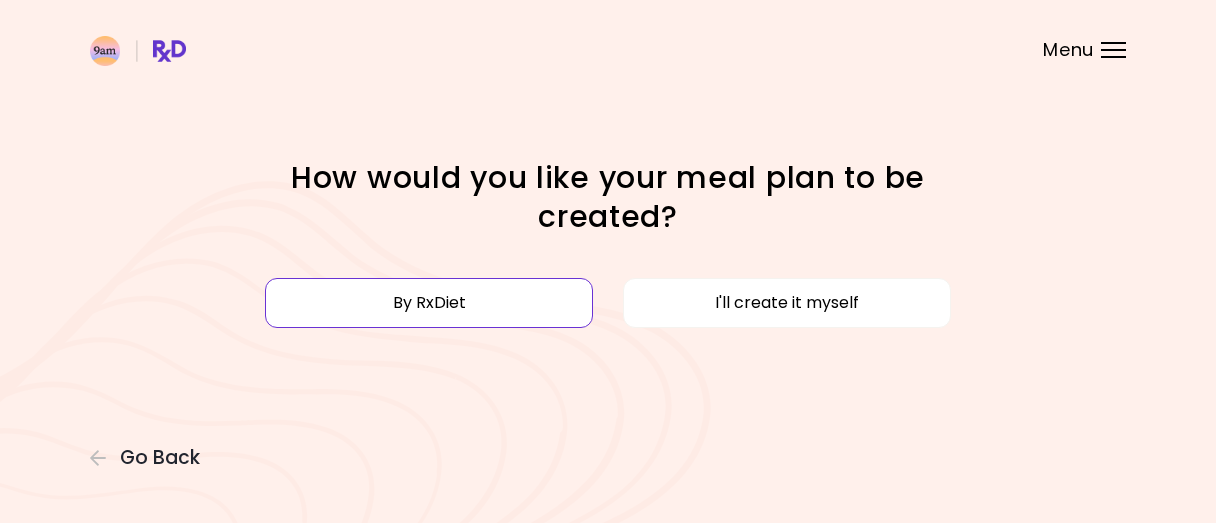 click on "By RxDiet" at bounding box center (429, 303) 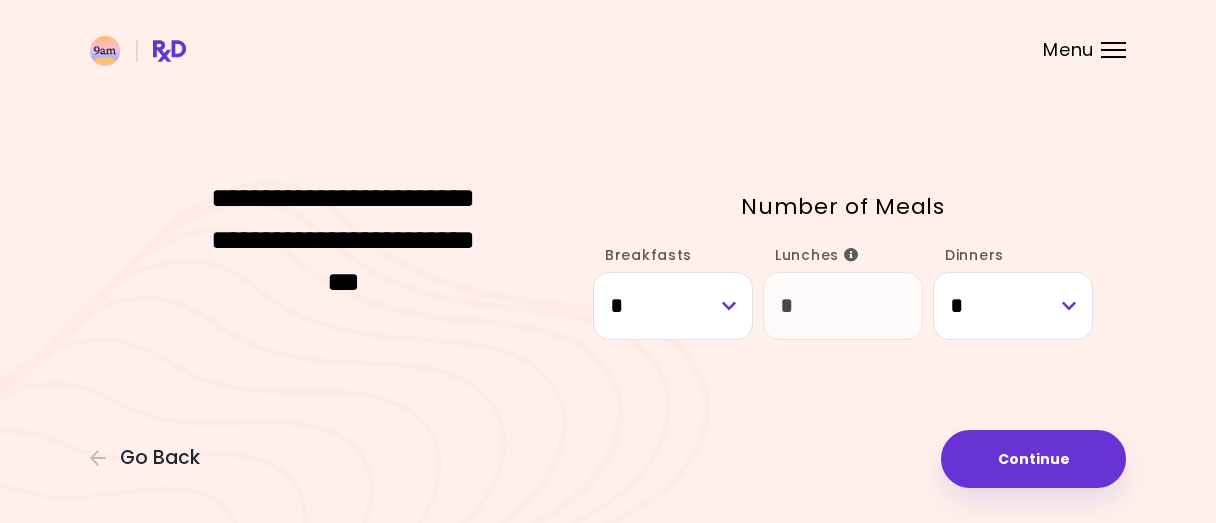 click at bounding box center [851, 255] 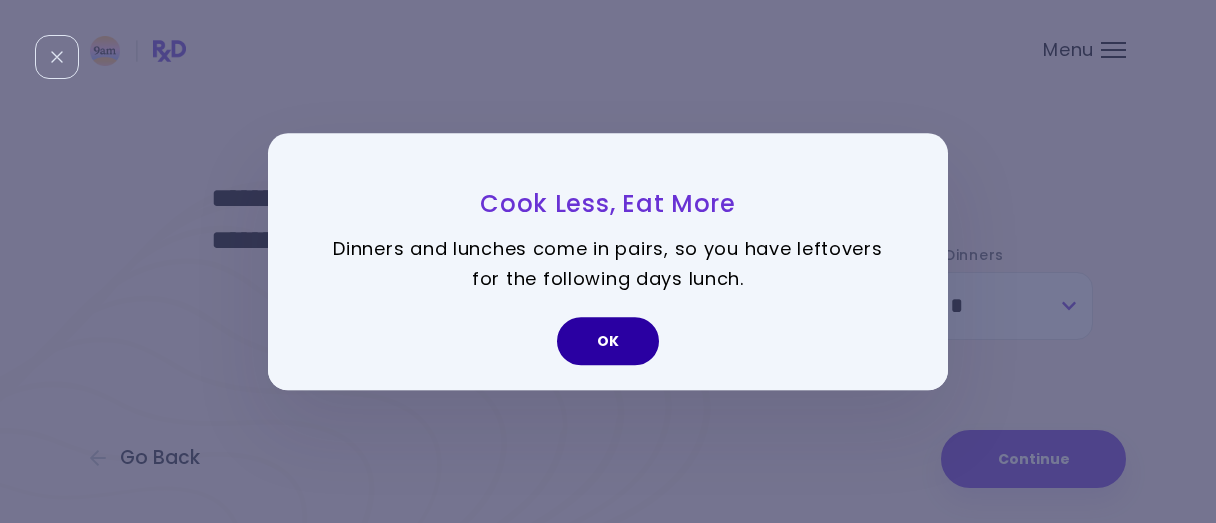 click on "OK" at bounding box center (608, 341) 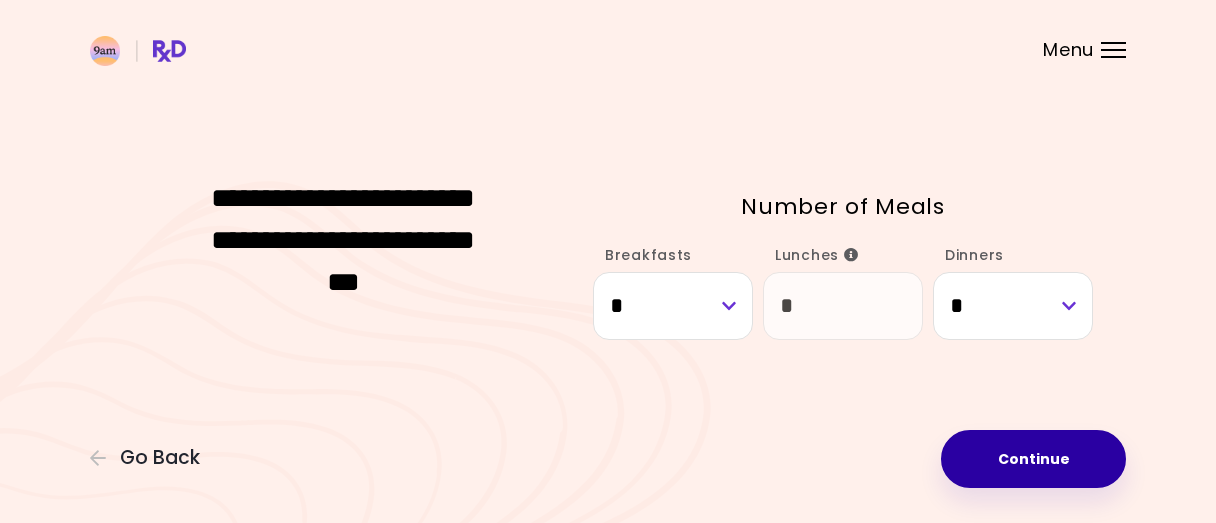 click on "Continue" at bounding box center (1033, 459) 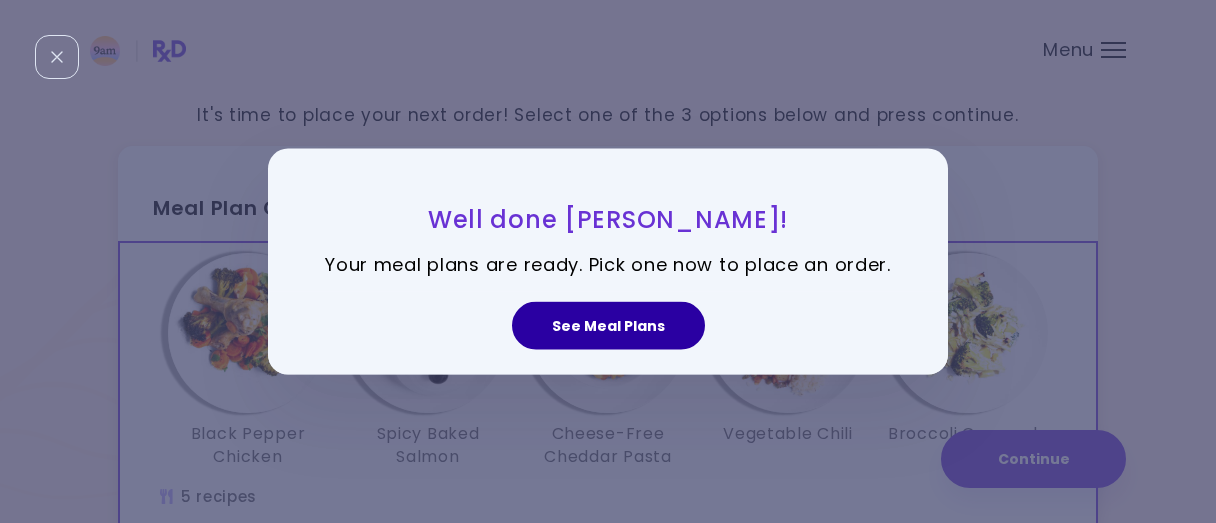 click on "See Meal Plans" at bounding box center (608, 326) 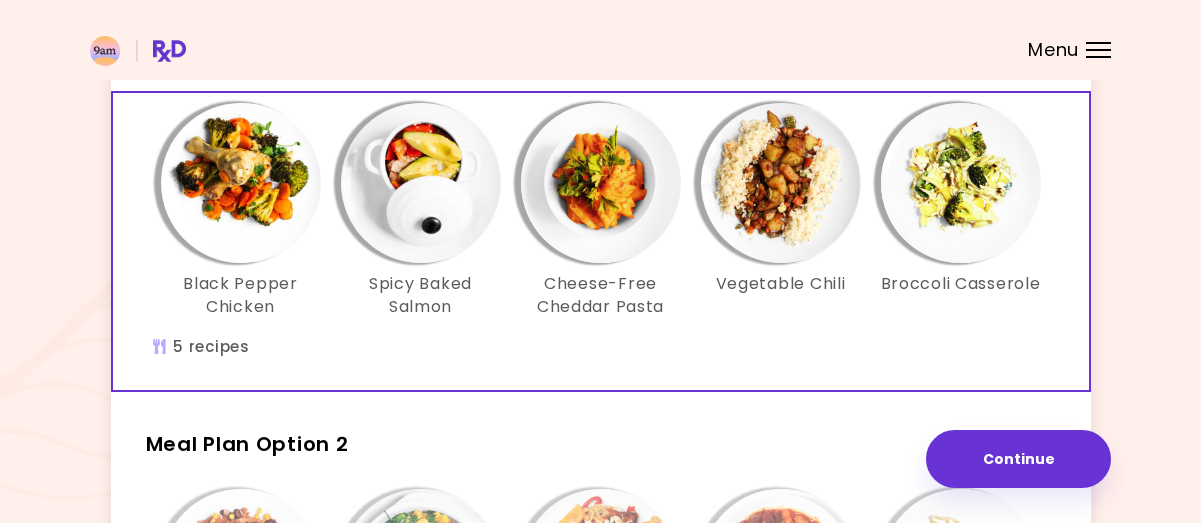 scroll, scrollTop: 0, scrollLeft: 0, axis: both 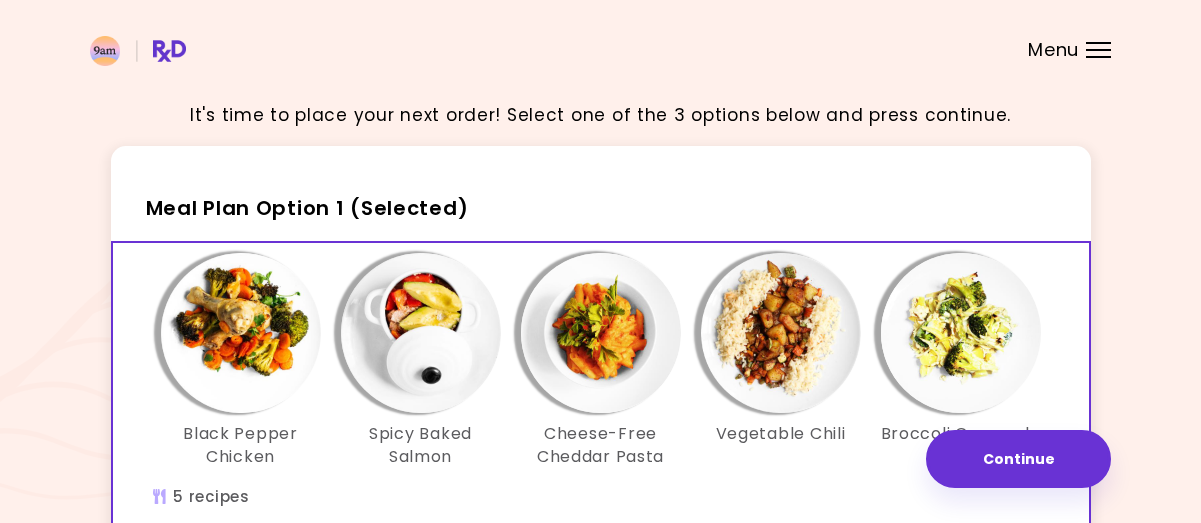 click on "Menu" at bounding box center (1098, 50) 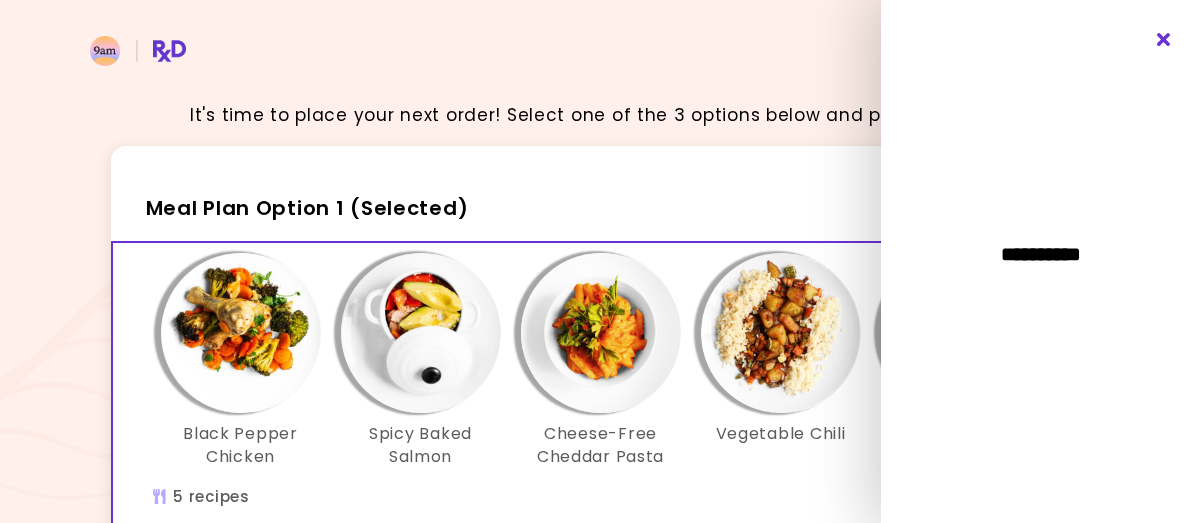 click at bounding box center (1164, 40) 